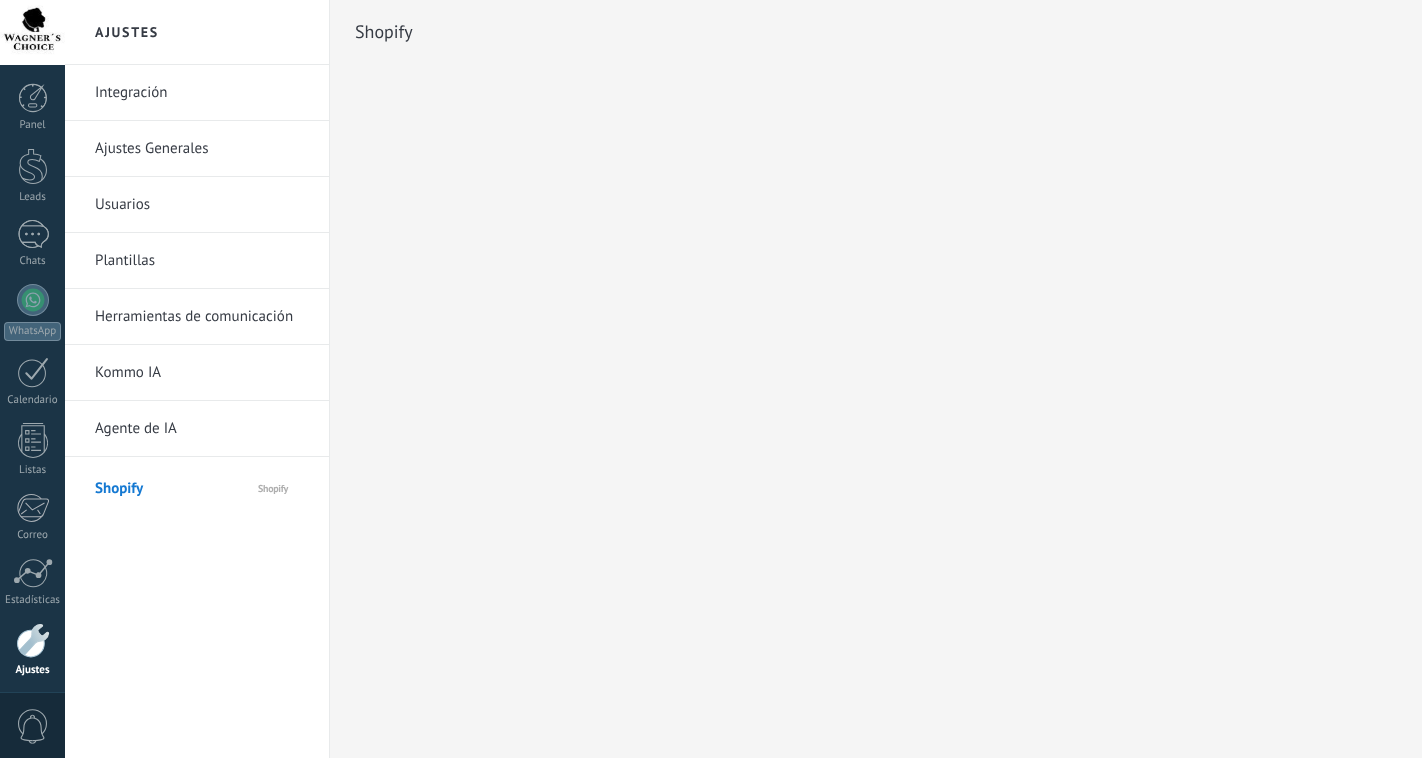 scroll, scrollTop: 0, scrollLeft: 0, axis: both 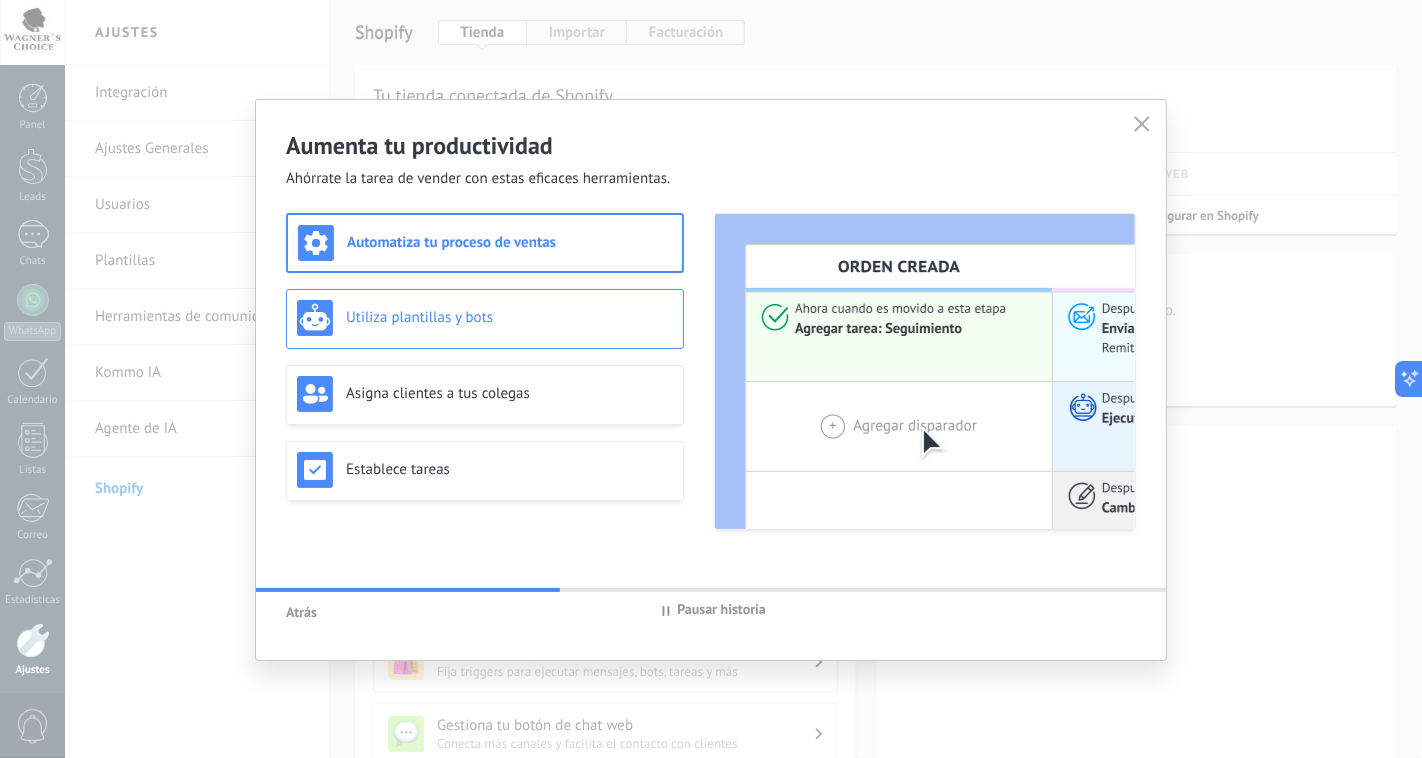 click on "Utiliza plantillas y bots" at bounding box center (485, 318) 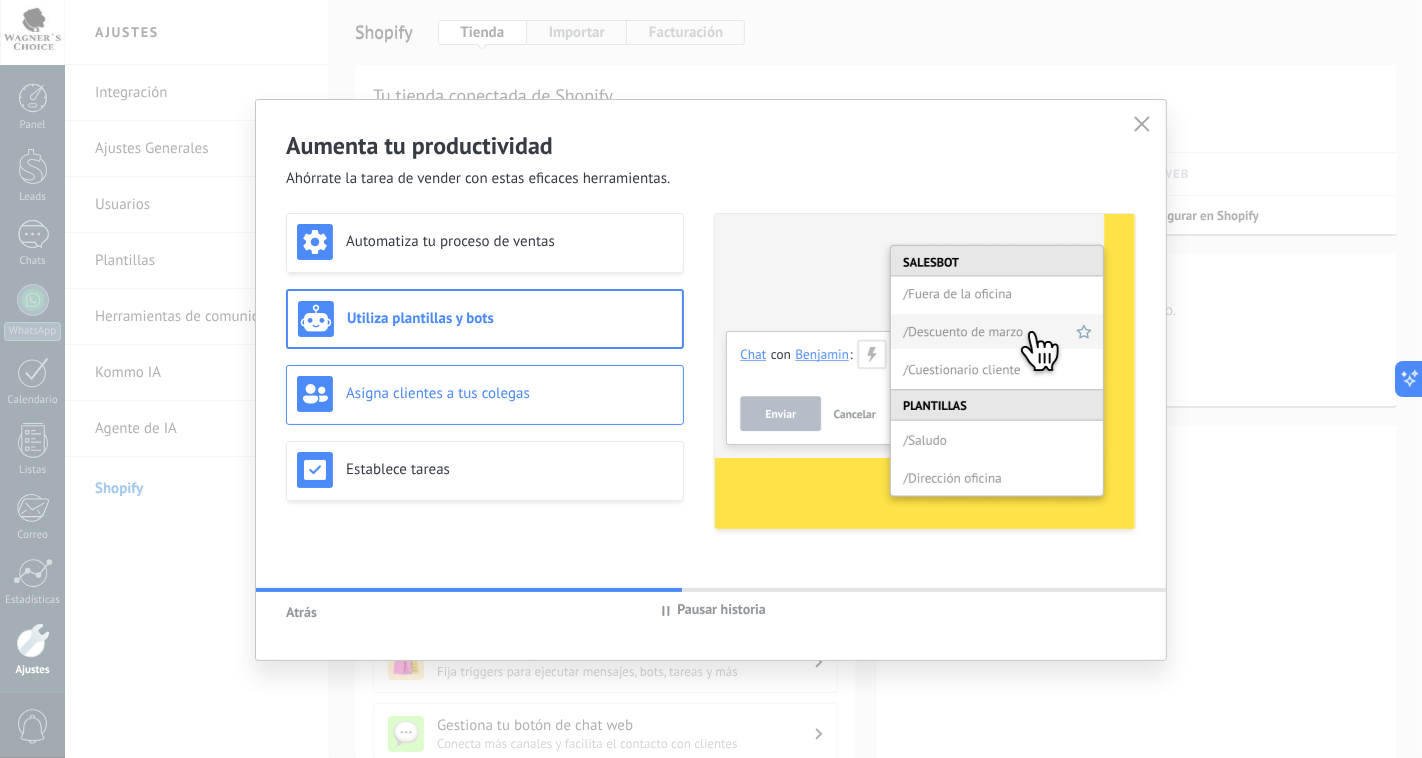 click on "Asigna clientes a tus colegas" at bounding box center [509, 393] 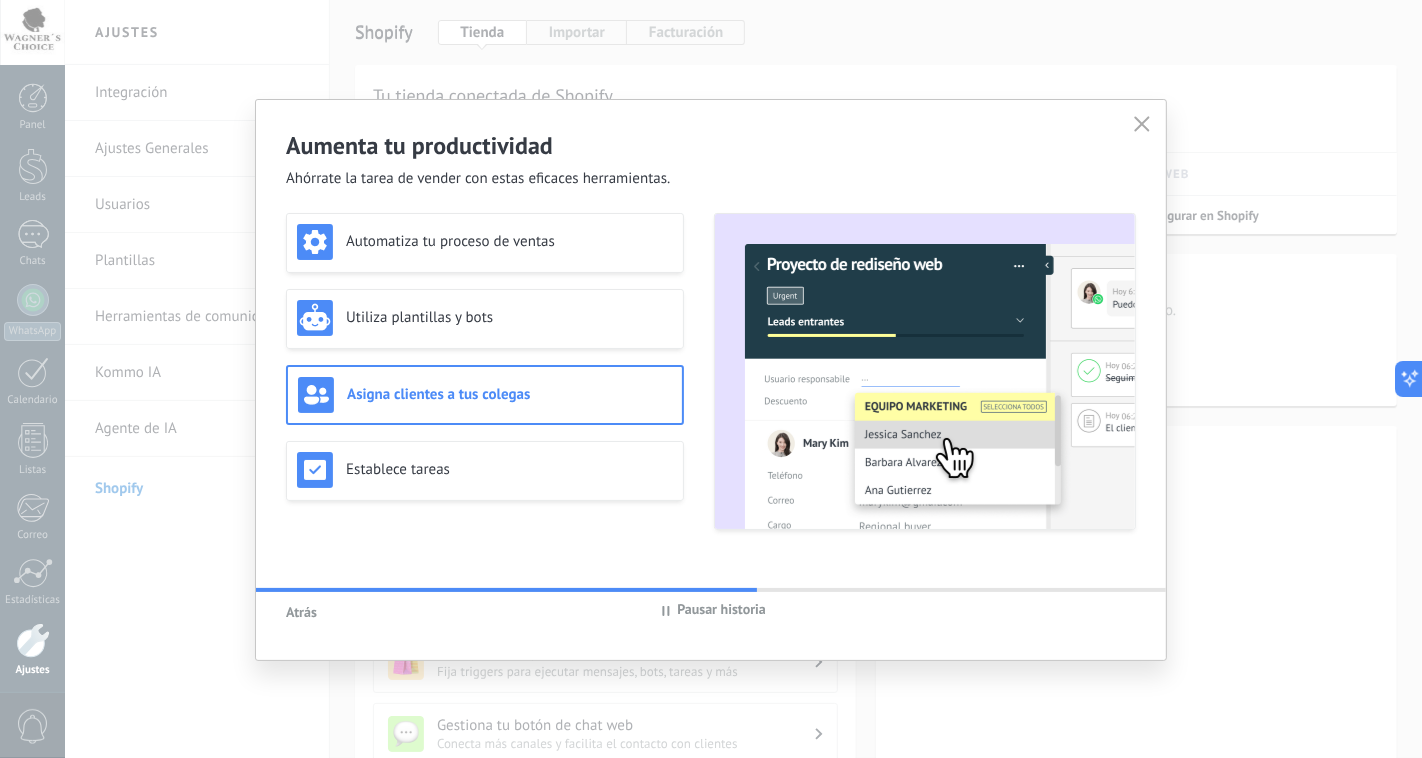 click on "Atrás" at bounding box center [301, 612] 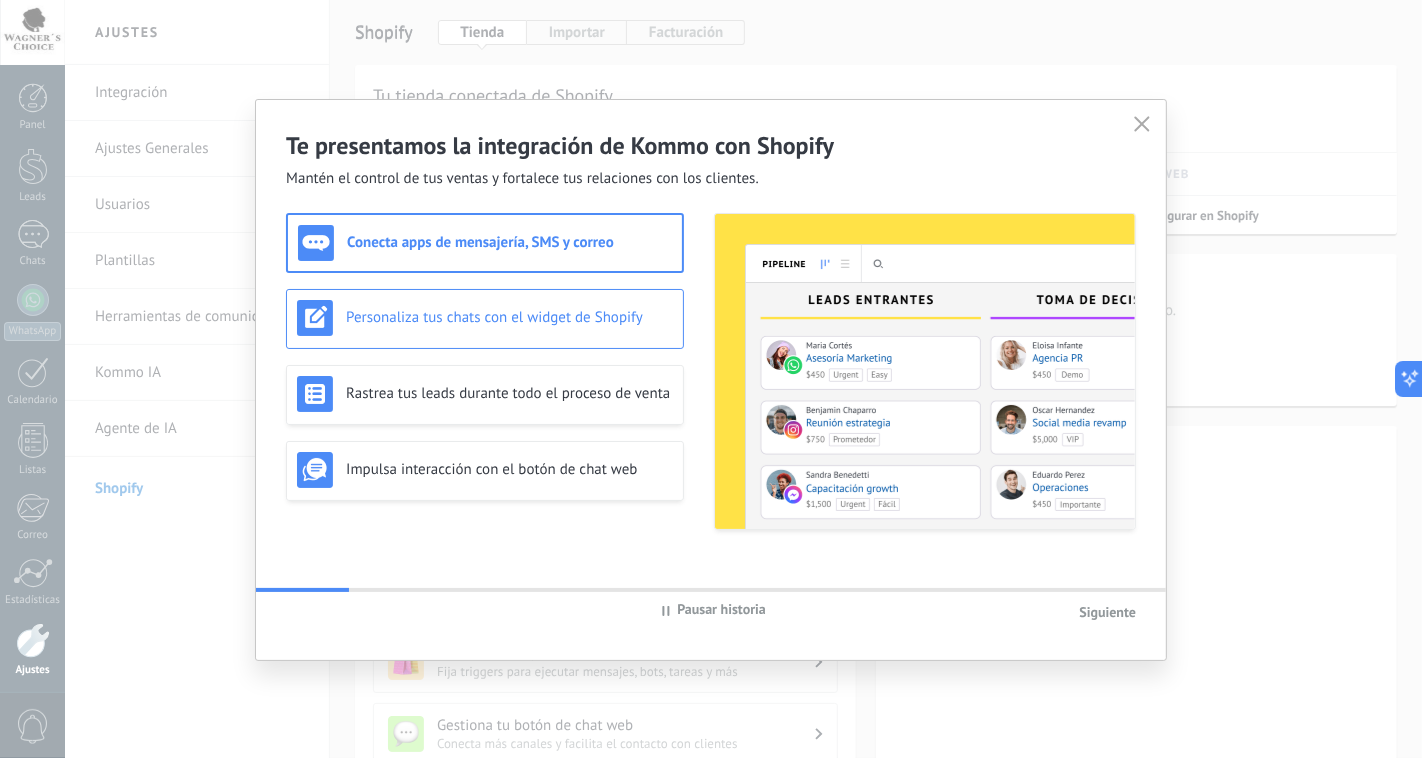 click on "Personaliza tus chats con el widget de Shopify" at bounding box center [509, 317] 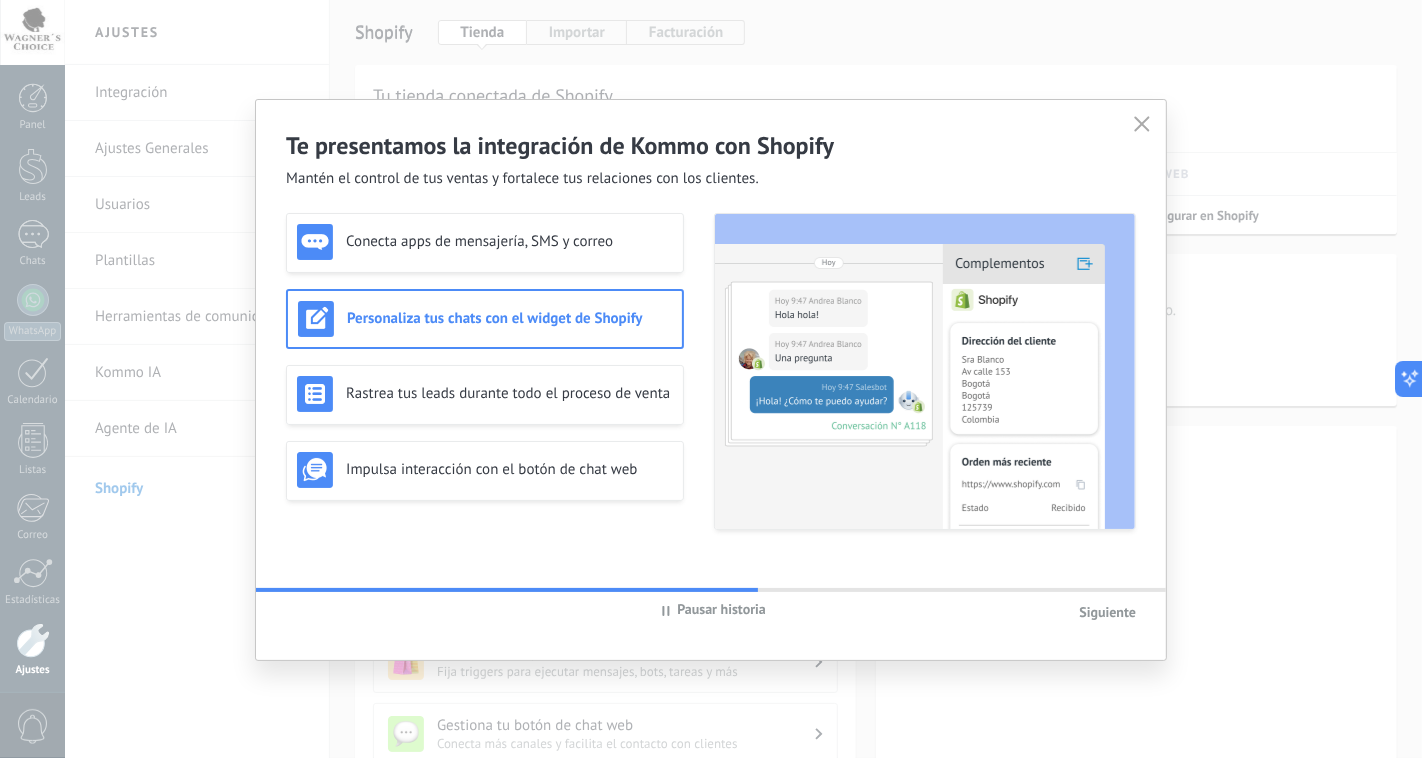 click on "Pausar historia" at bounding box center [721, 611] 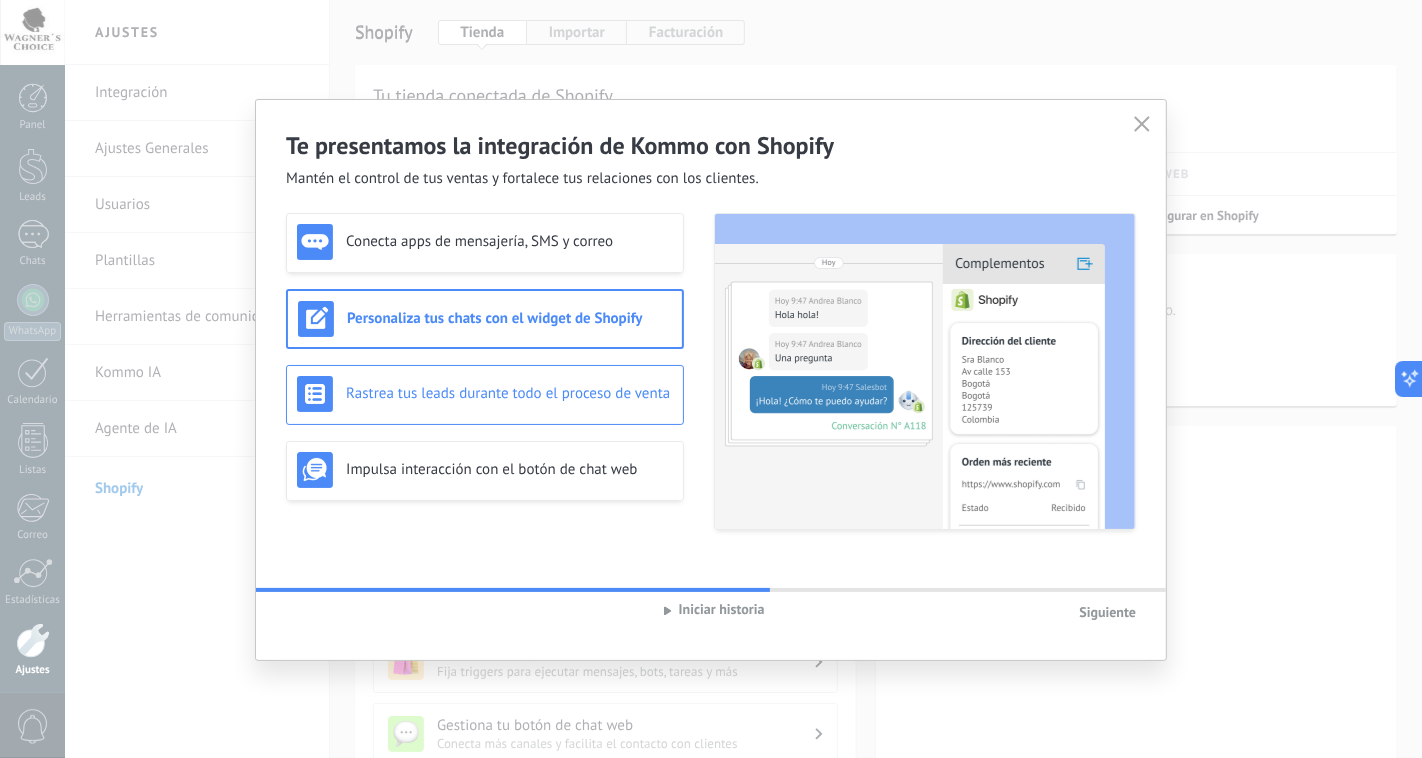 click on "Rastrea tus leads durante todo el proceso de venta" at bounding box center [509, 393] 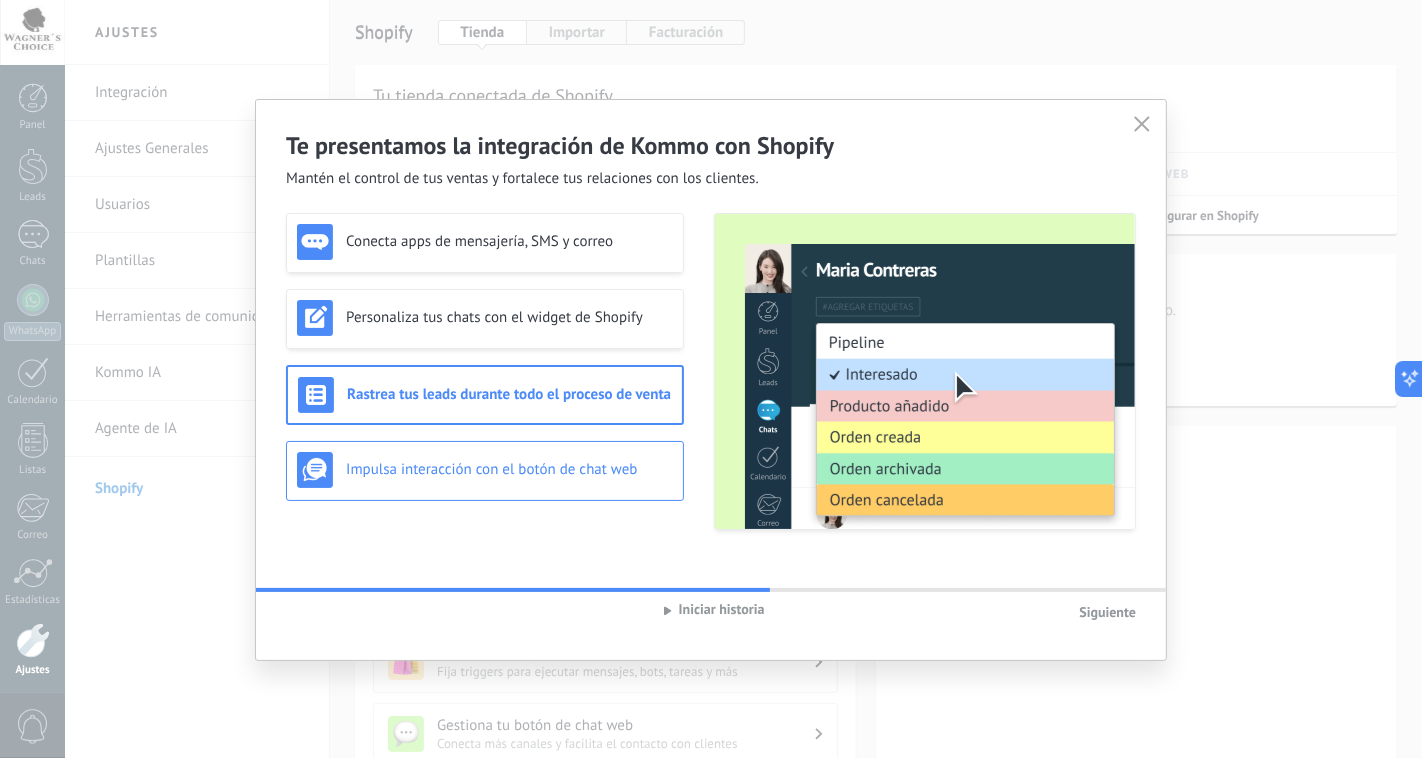 click on "Impulsa interacción con el botón de chat web" at bounding box center (509, 469) 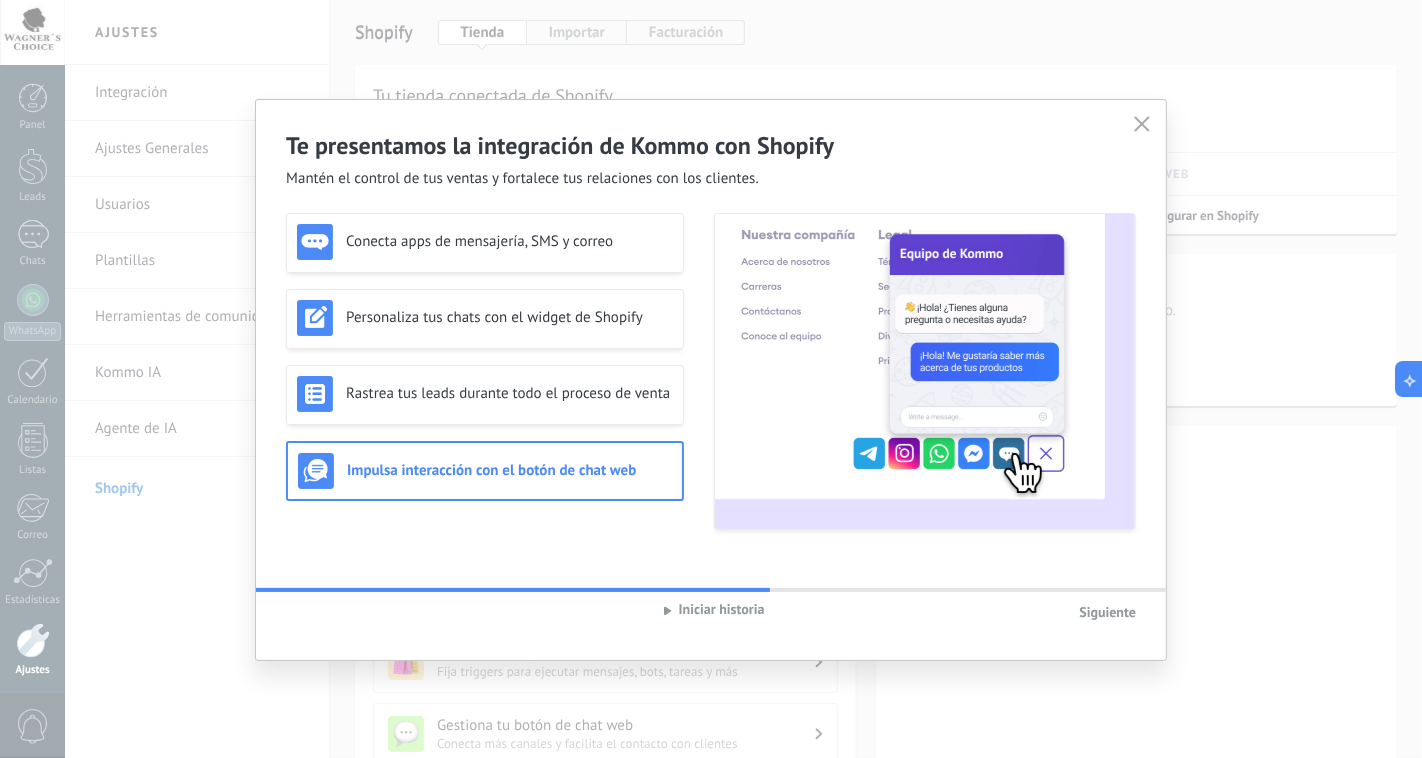 click on "Iniciar historia" at bounding box center [711, 611] 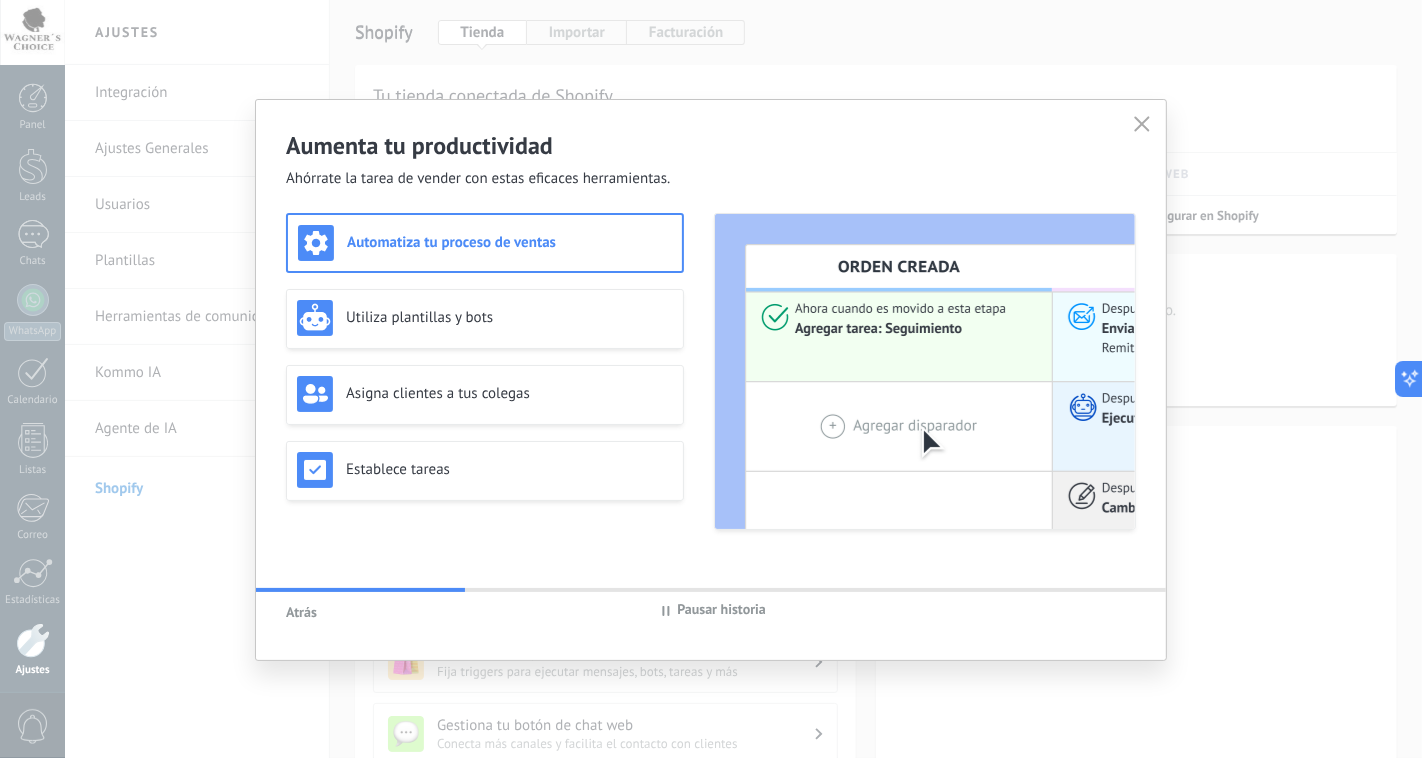 click on "Pausar historia" at bounding box center (721, 611) 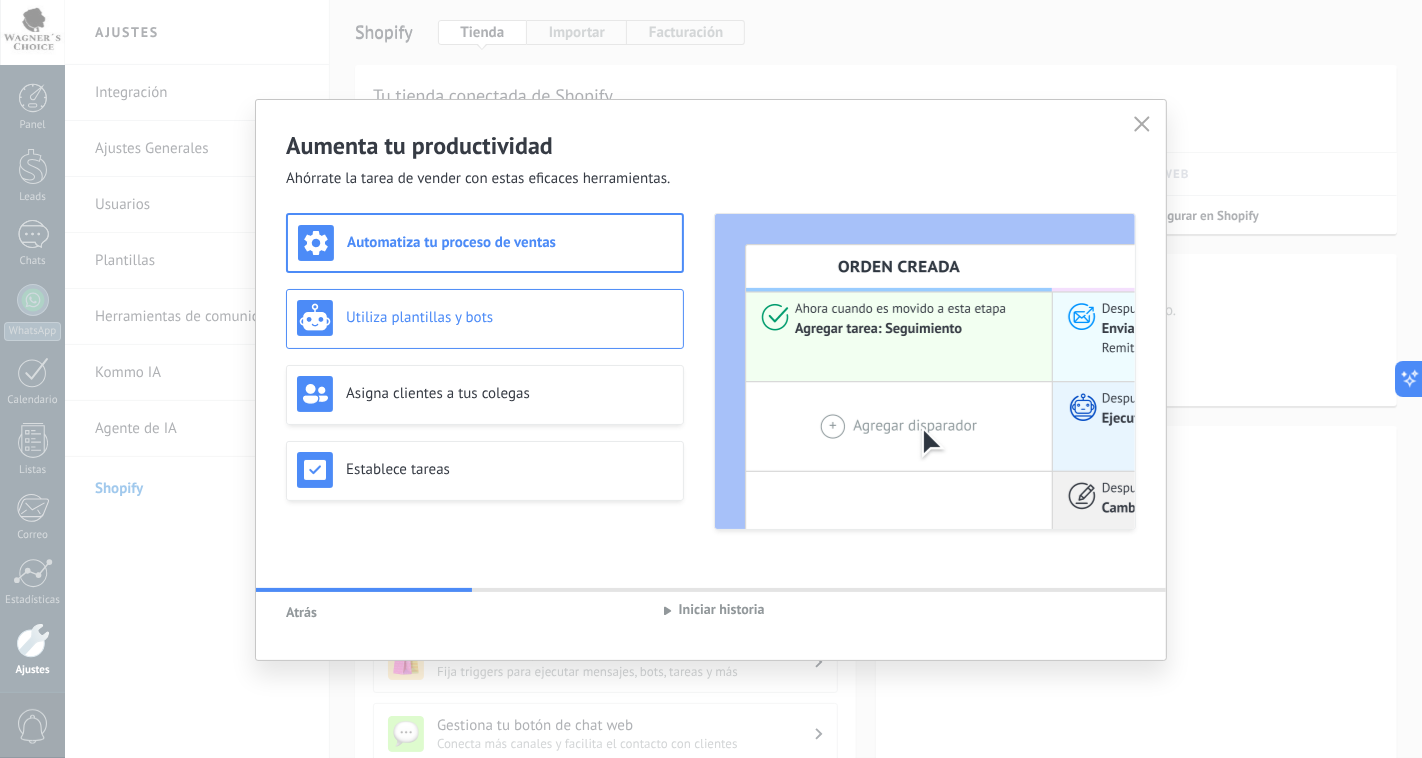 click on "Utiliza plantillas y bots" at bounding box center (509, 317) 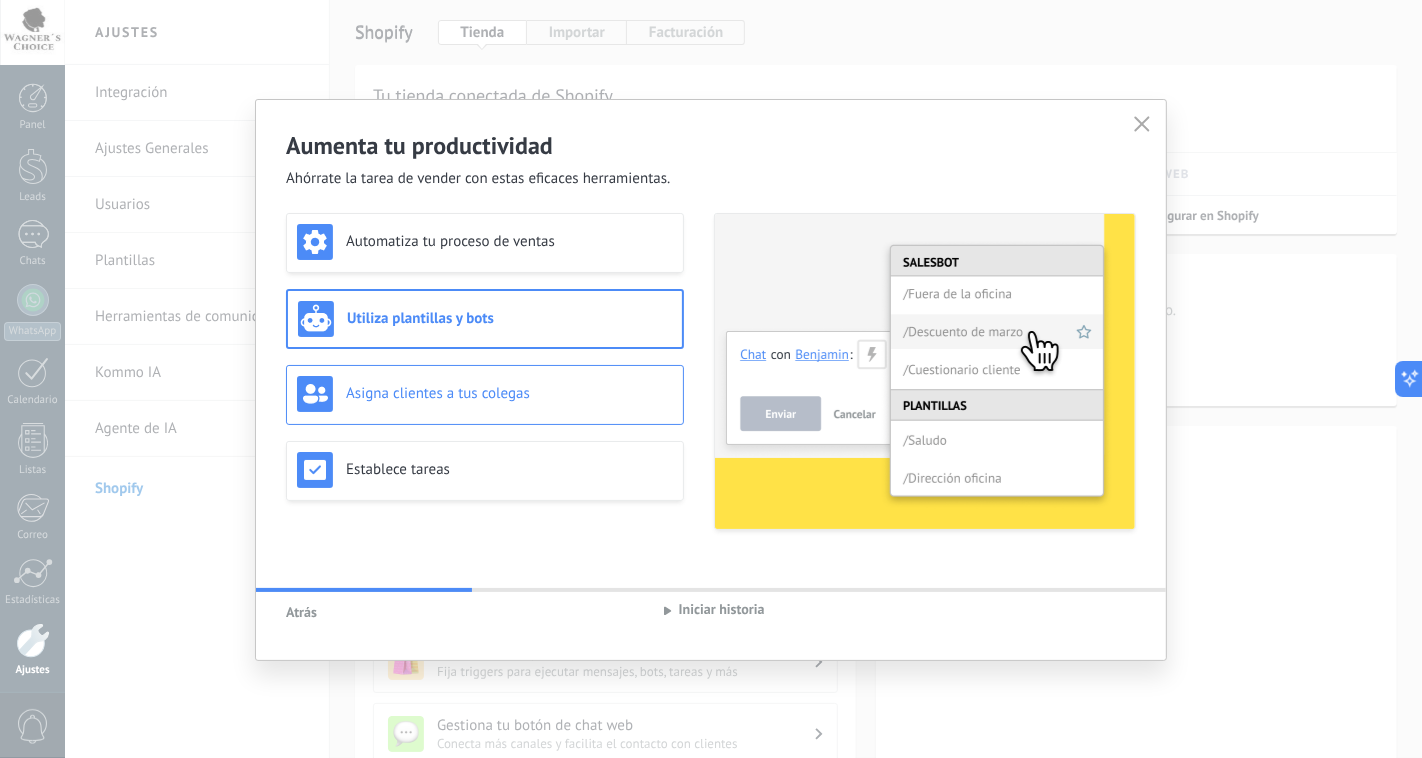 click on "Asigna clientes a tus colegas" at bounding box center (509, 393) 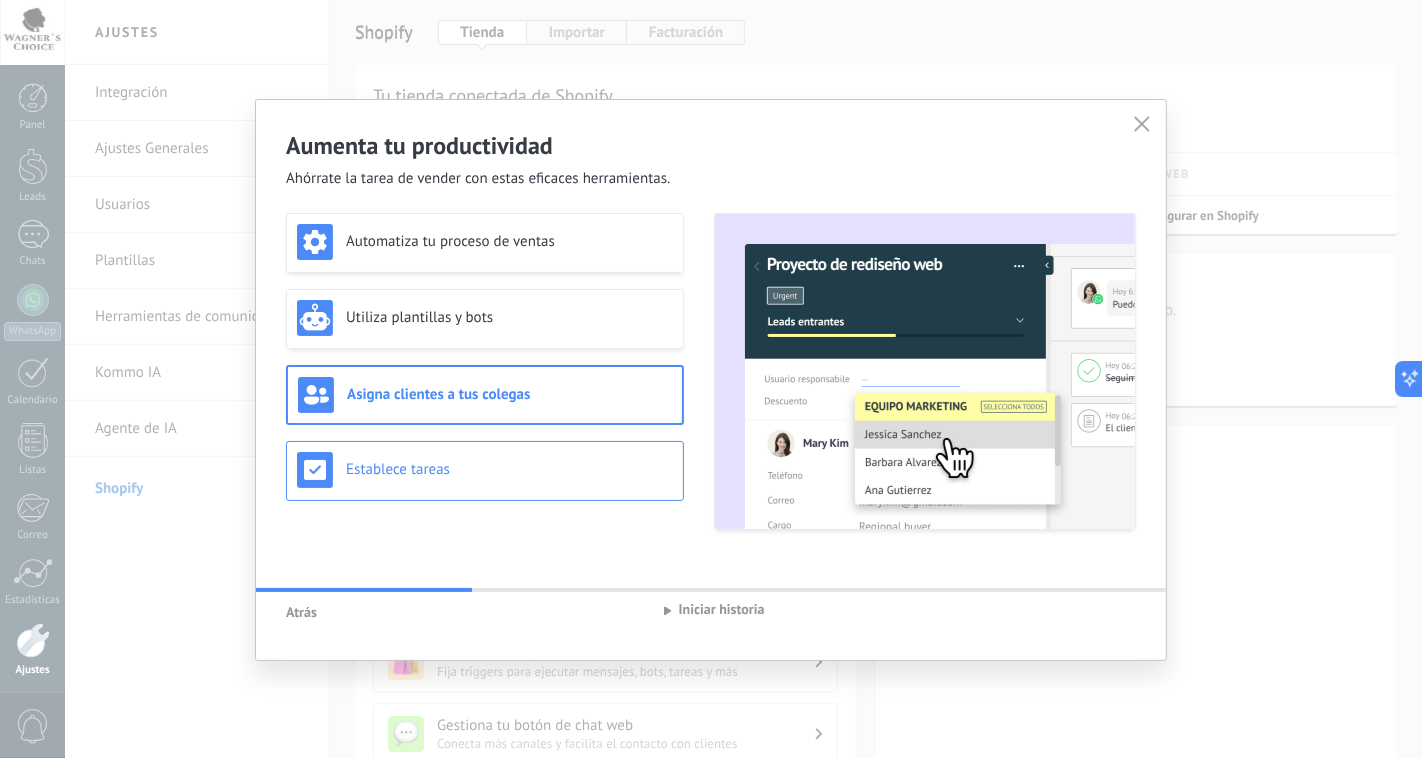 click on "Establece tareas" at bounding box center [509, 469] 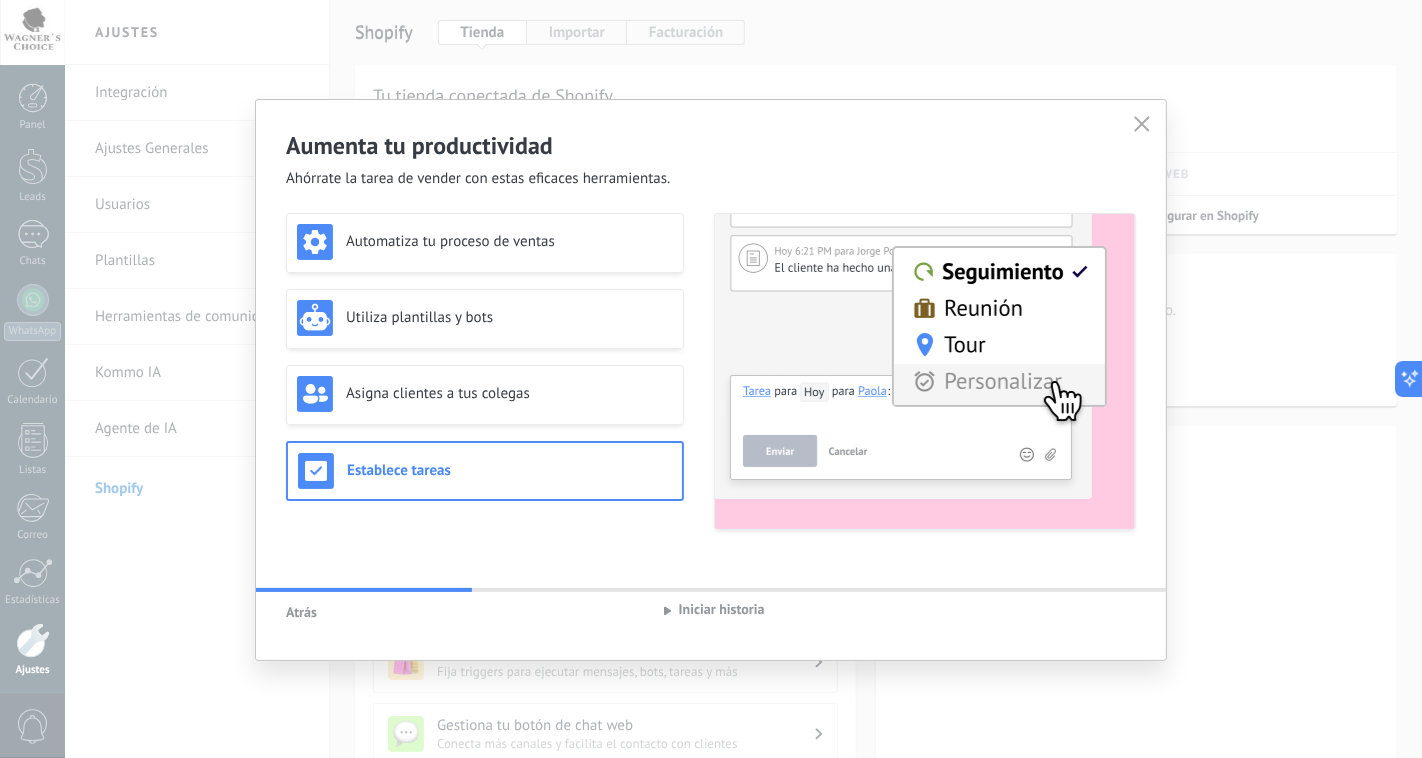 click on "Iniciar historia" at bounding box center [722, 611] 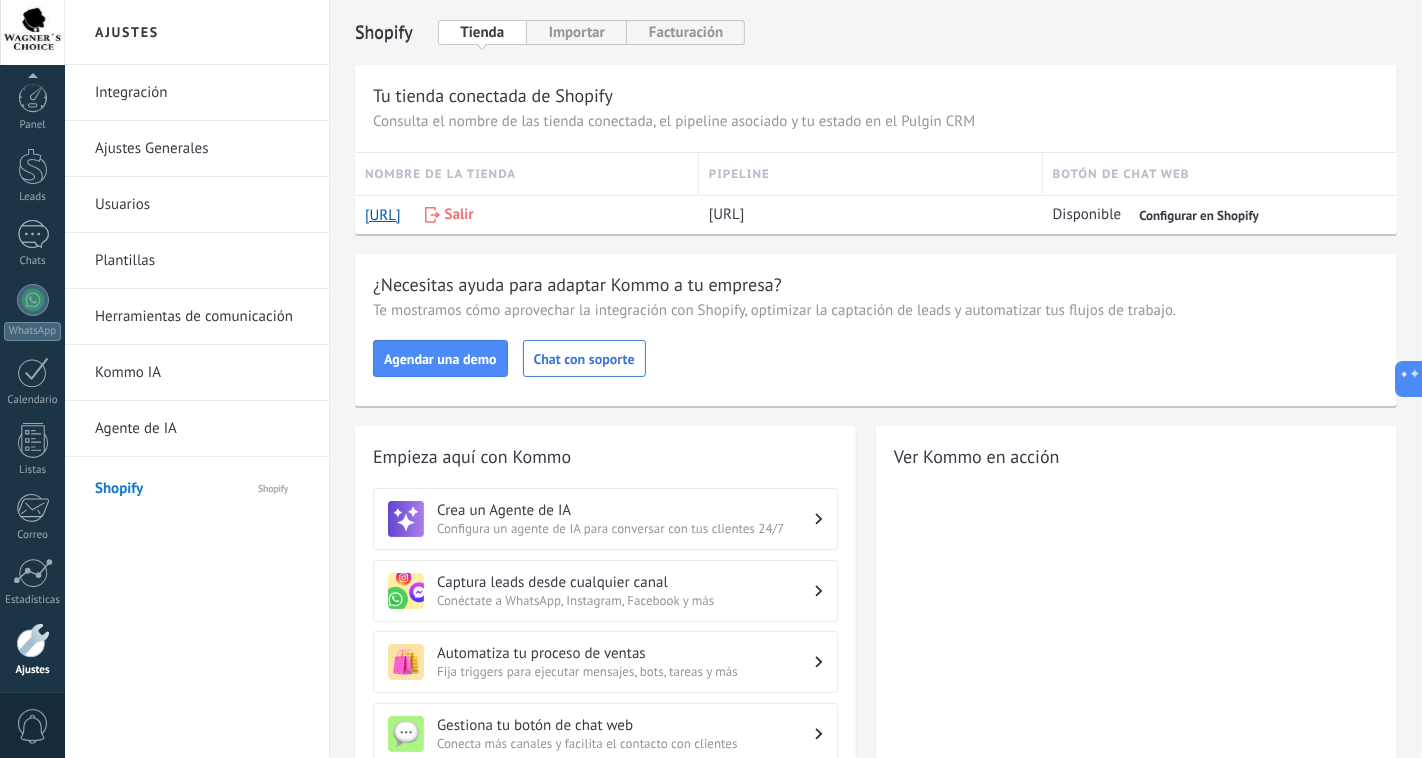scroll, scrollTop: 73, scrollLeft: 0, axis: vertical 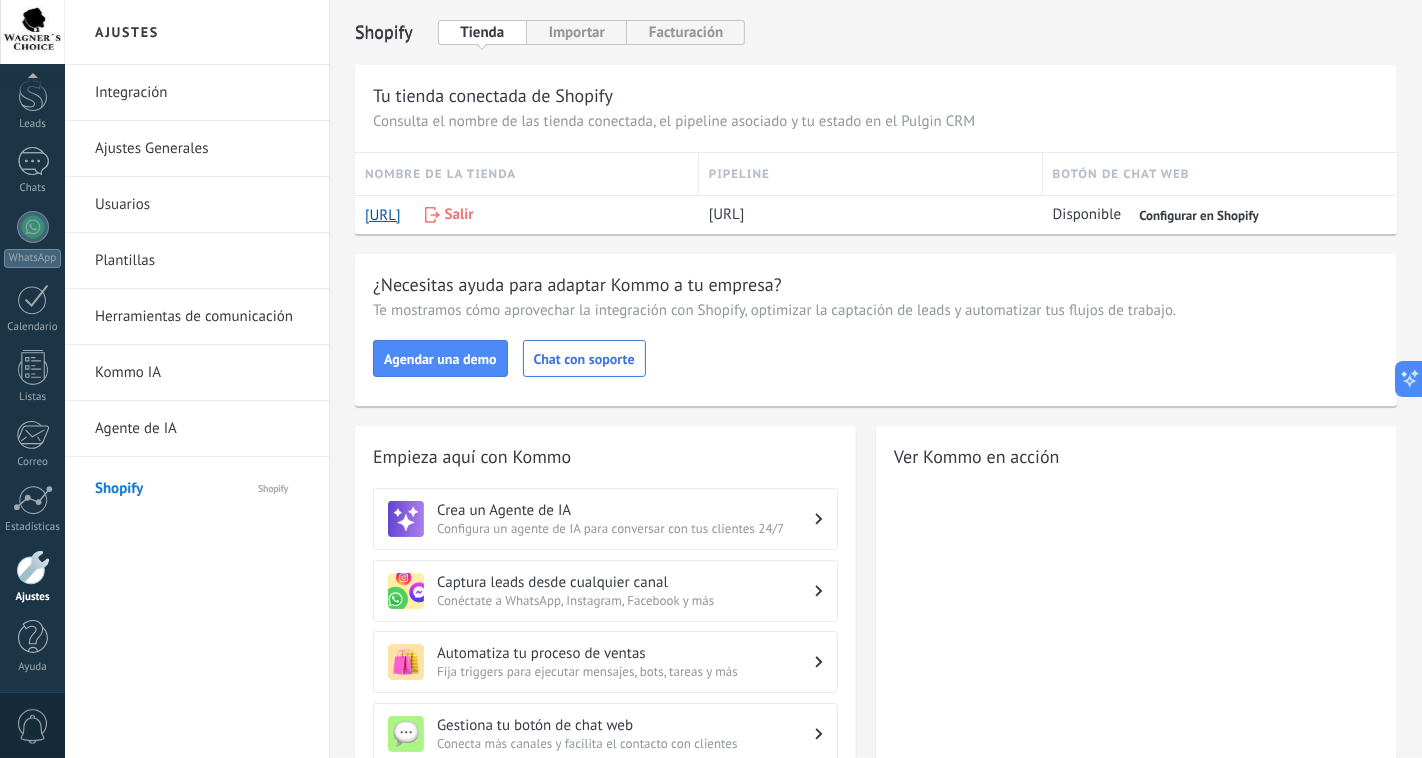click on "Integración" at bounding box center (202, 93) 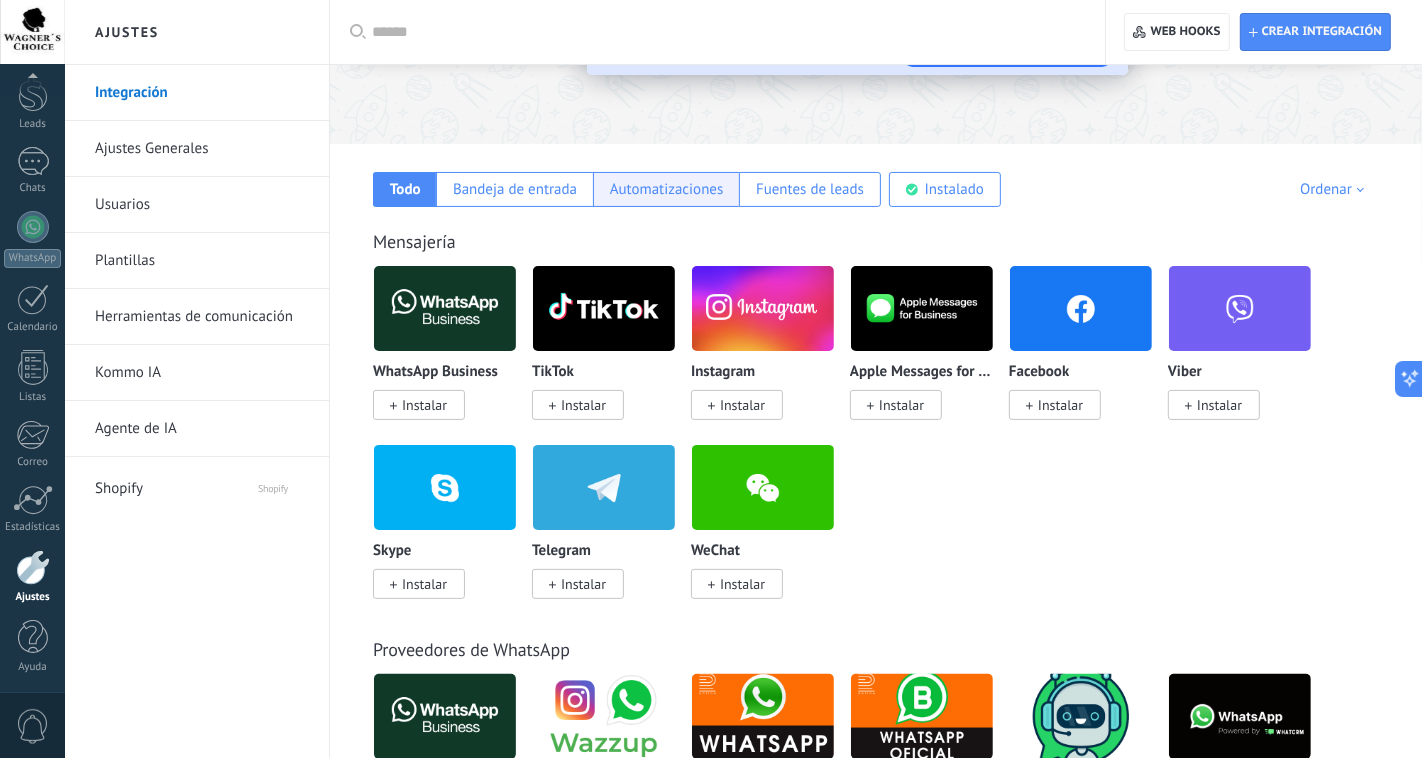scroll, scrollTop: 274, scrollLeft: 0, axis: vertical 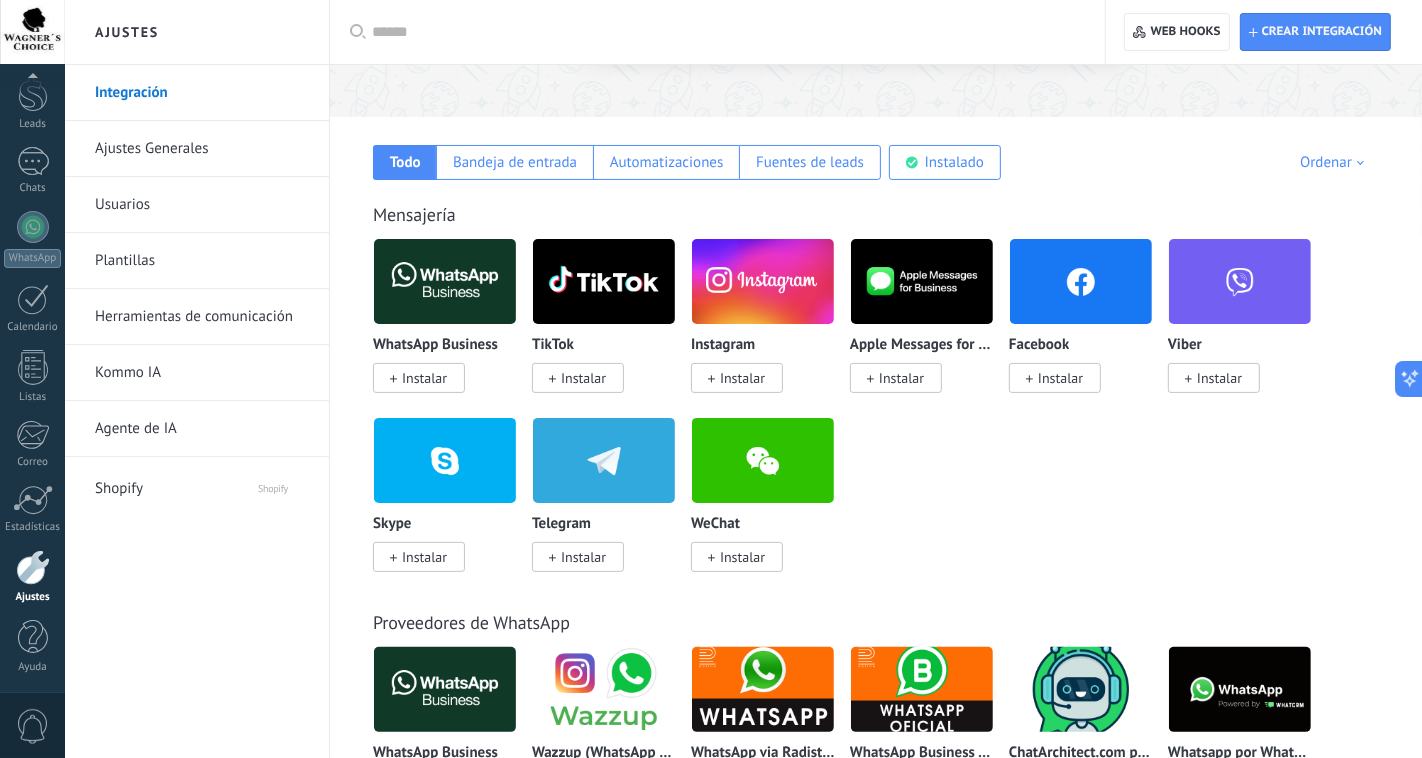 click on "Instalar" at bounding box center (424, 378) 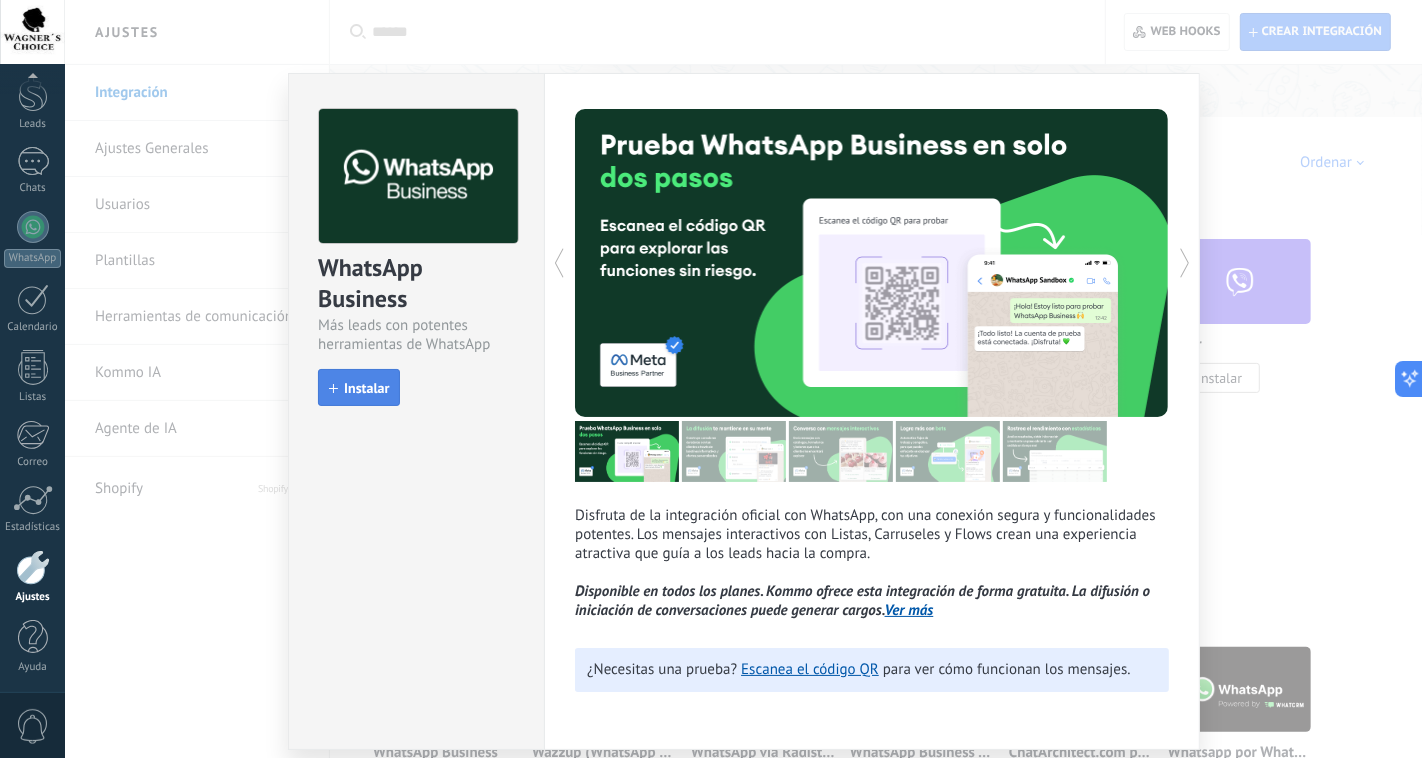 click on "Instalar" at bounding box center (366, 388) 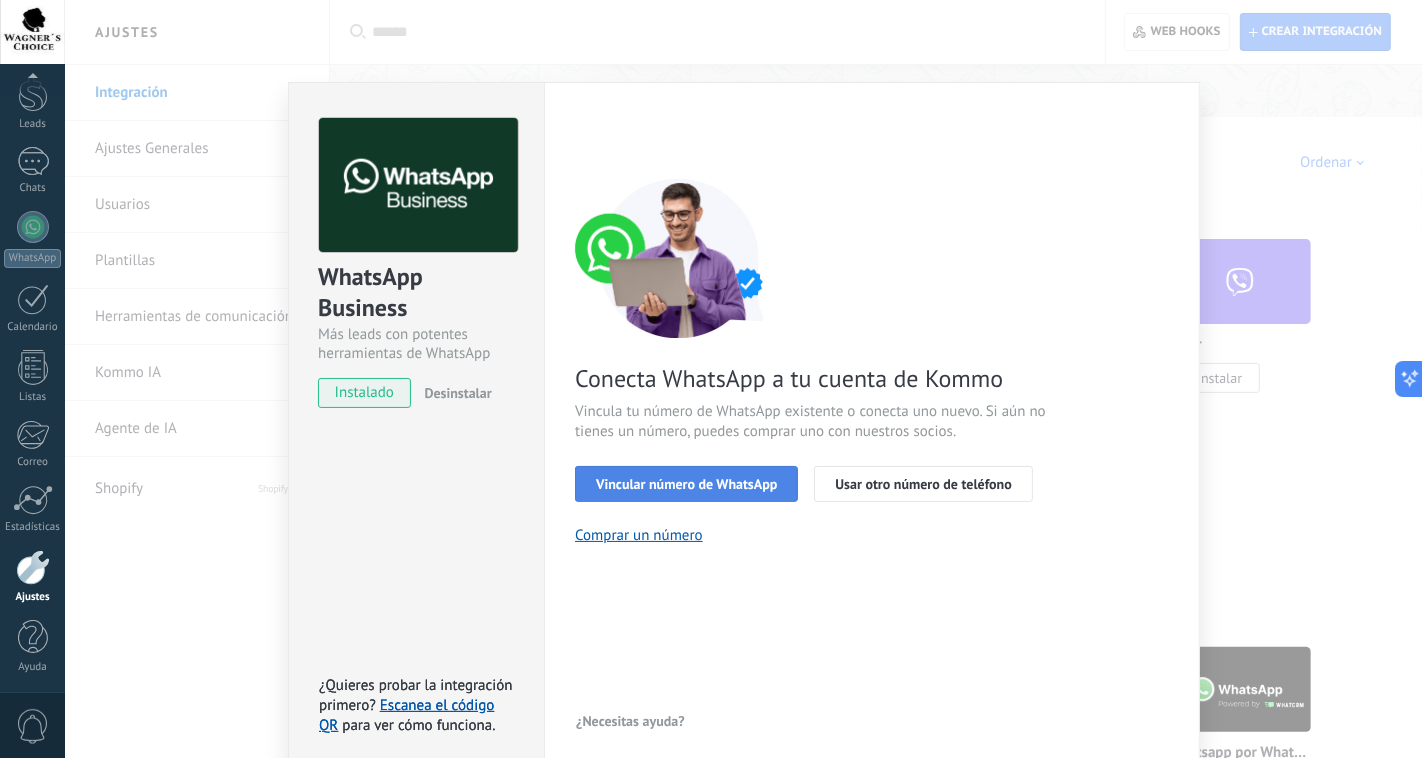 click on "Vincular número de WhatsApp" at bounding box center (686, 484) 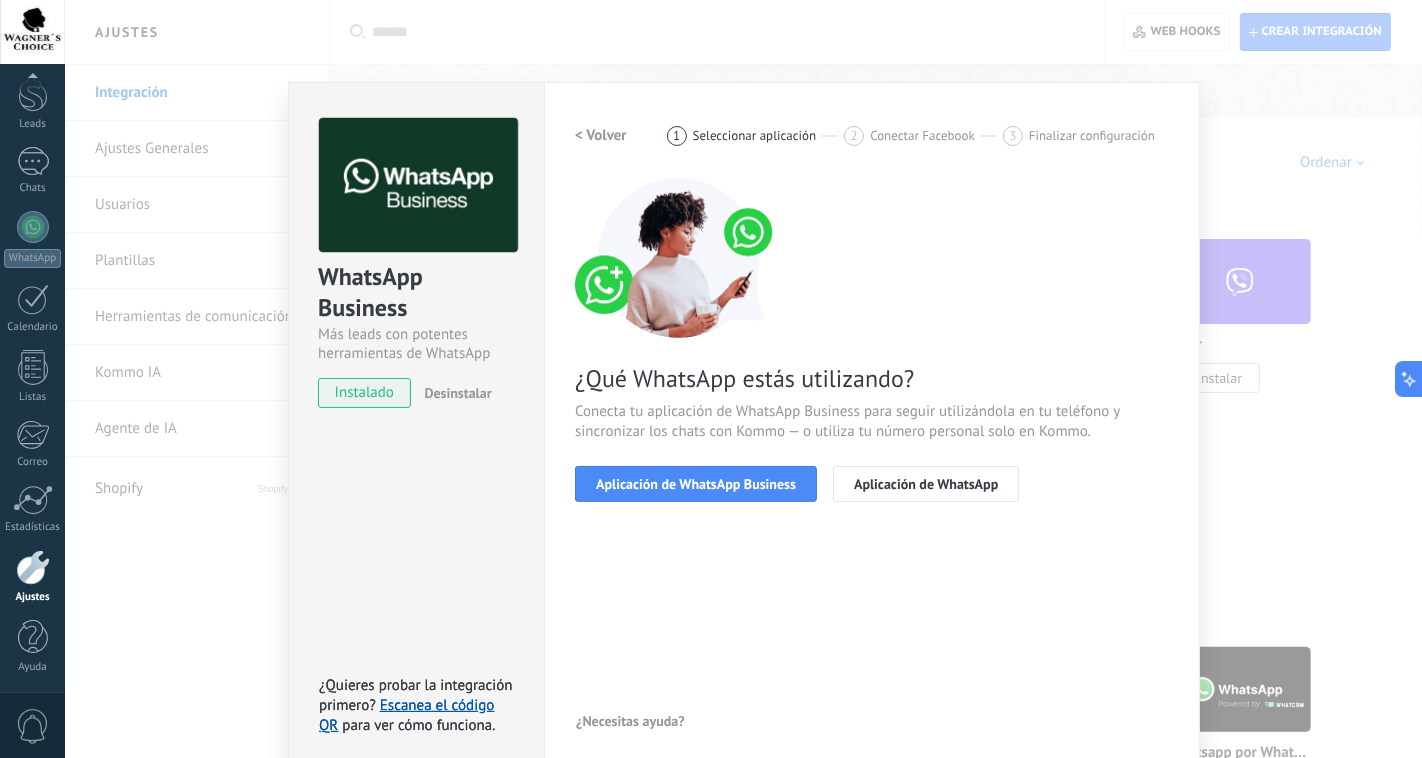 click on "Aplicación de WhatsApp Business" at bounding box center [696, 484] 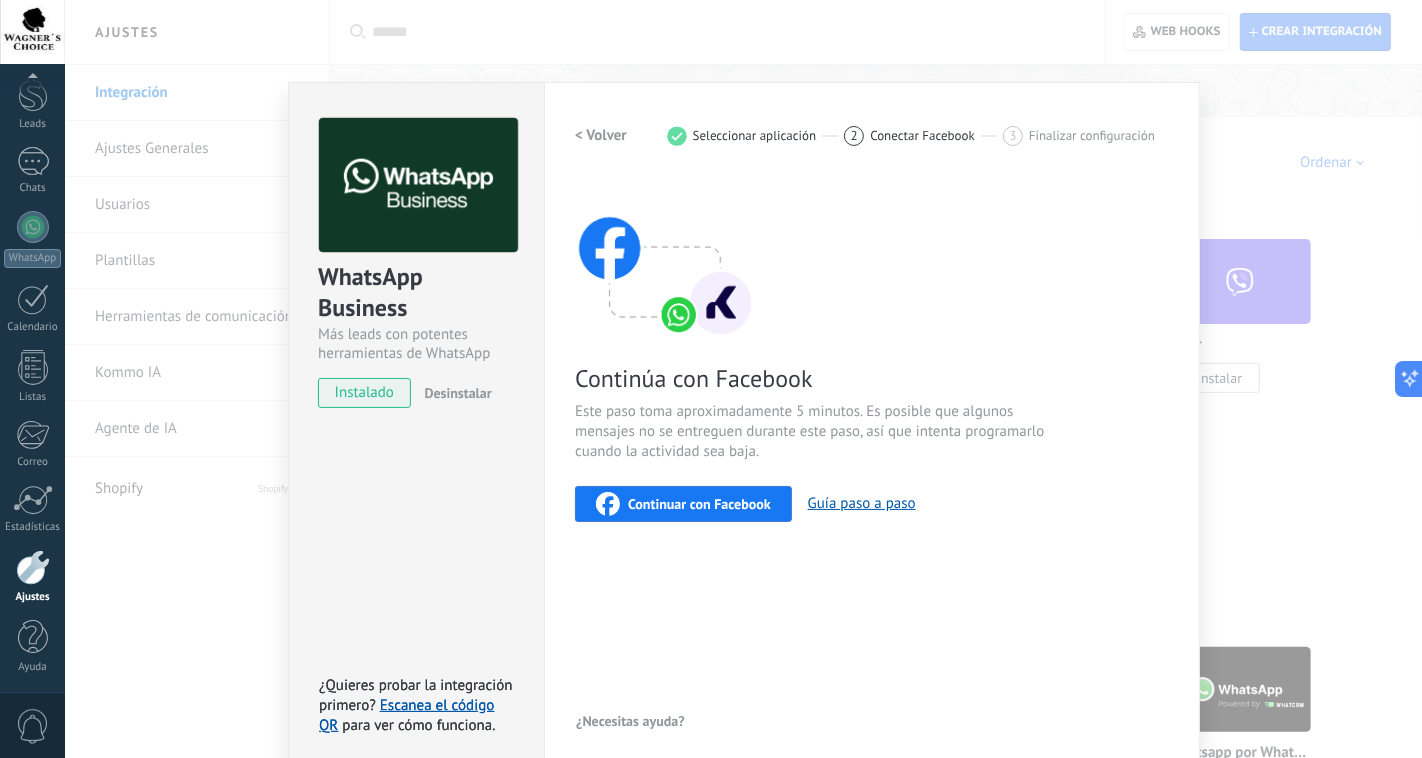 click on "Continuar con Facebook" at bounding box center [699, 504] 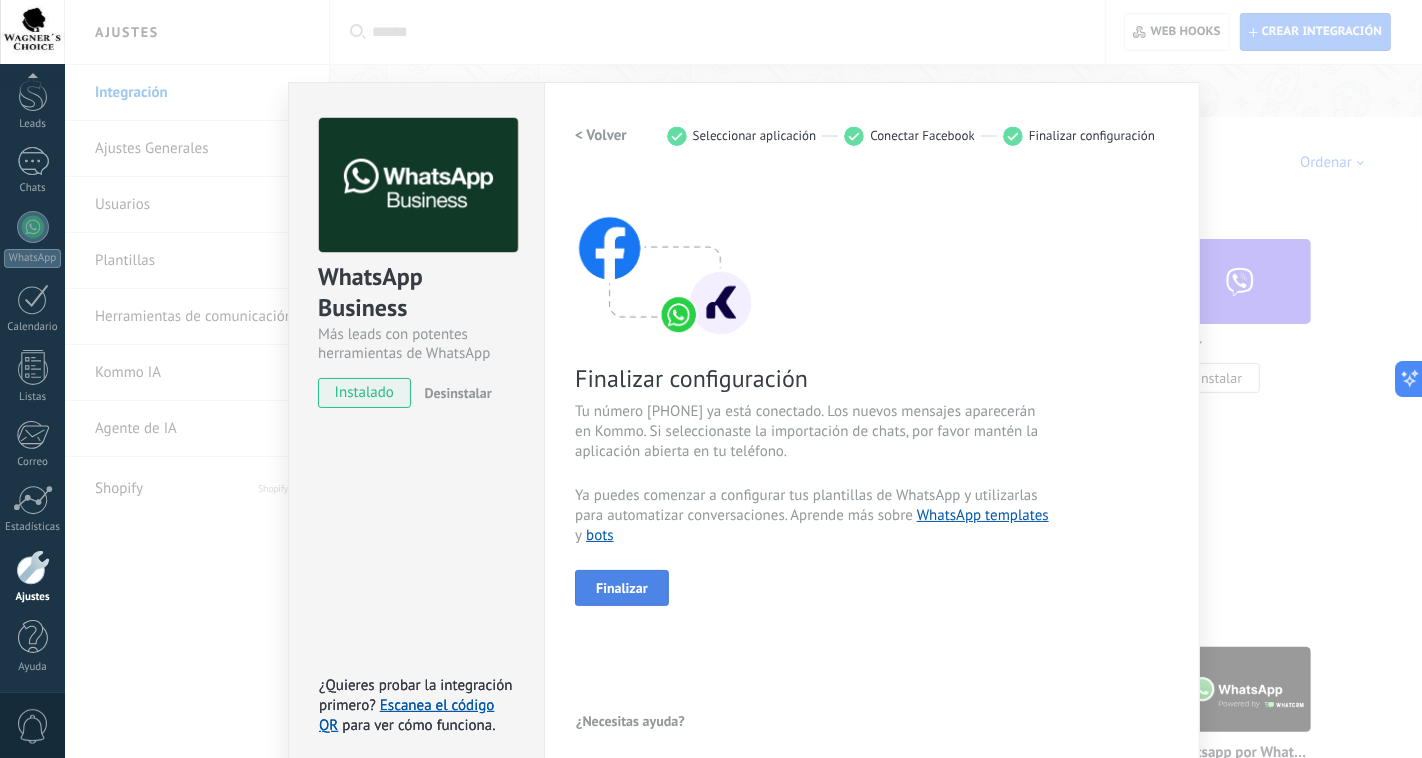click on "Finalizar" at bounding box center (622, 588) 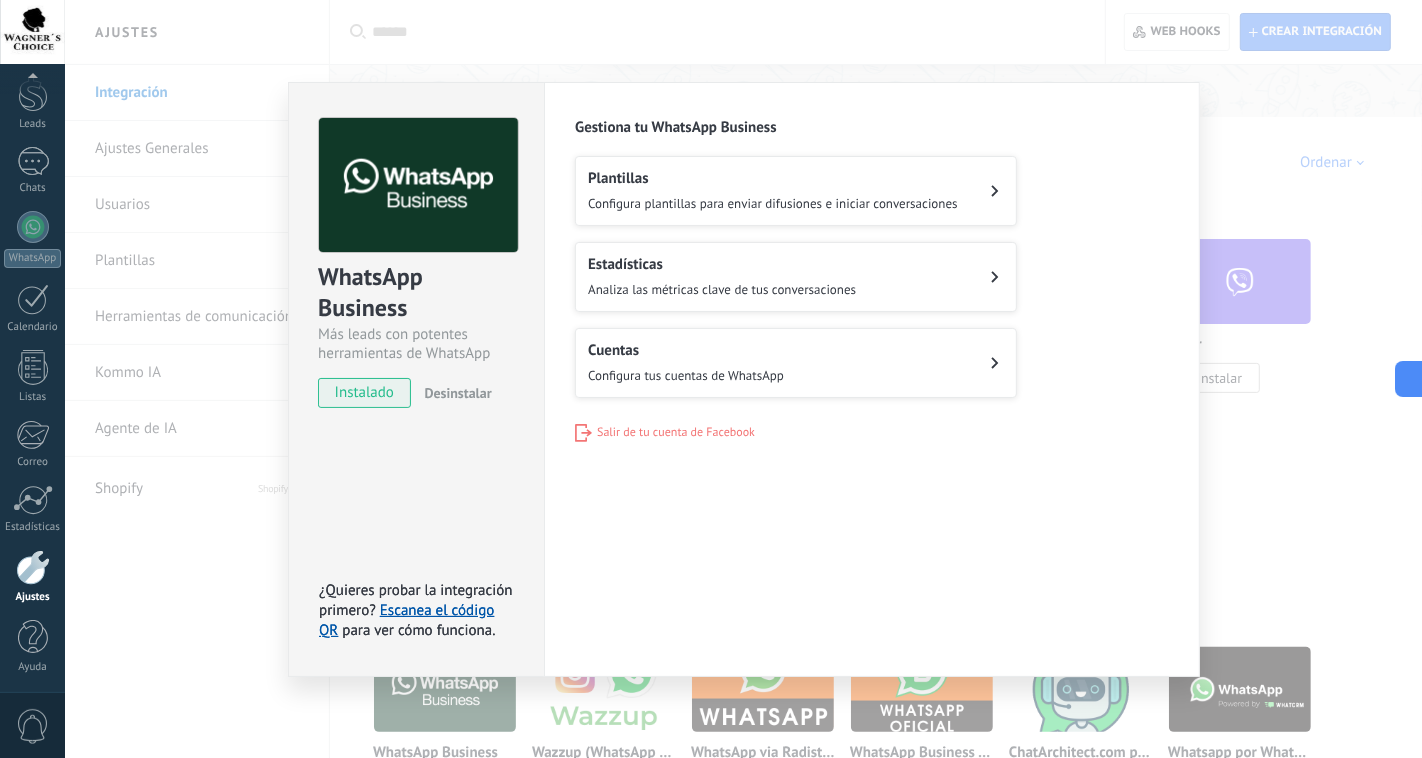 click on "Cuentas Configura tus cuentas de WhatsApp" at bounding box center (796, 363) 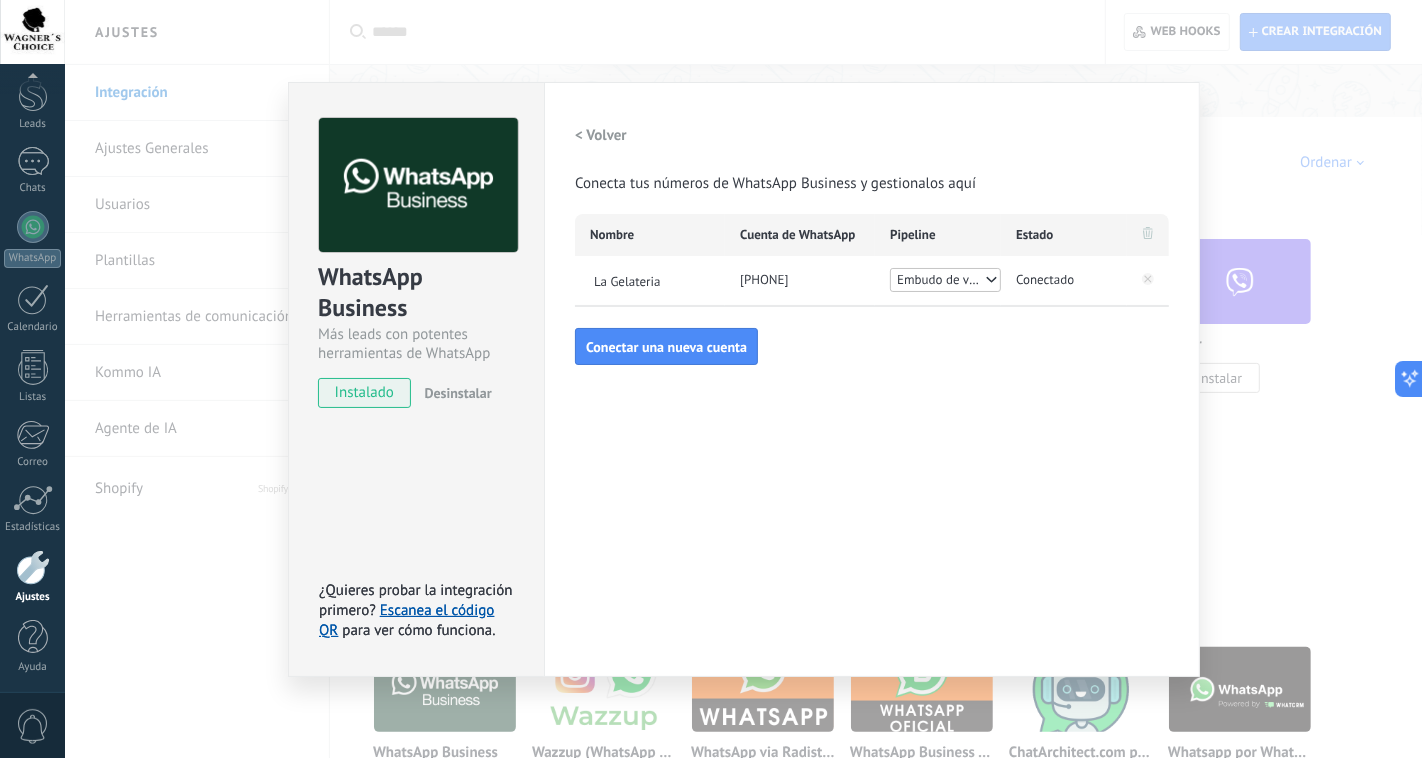 click 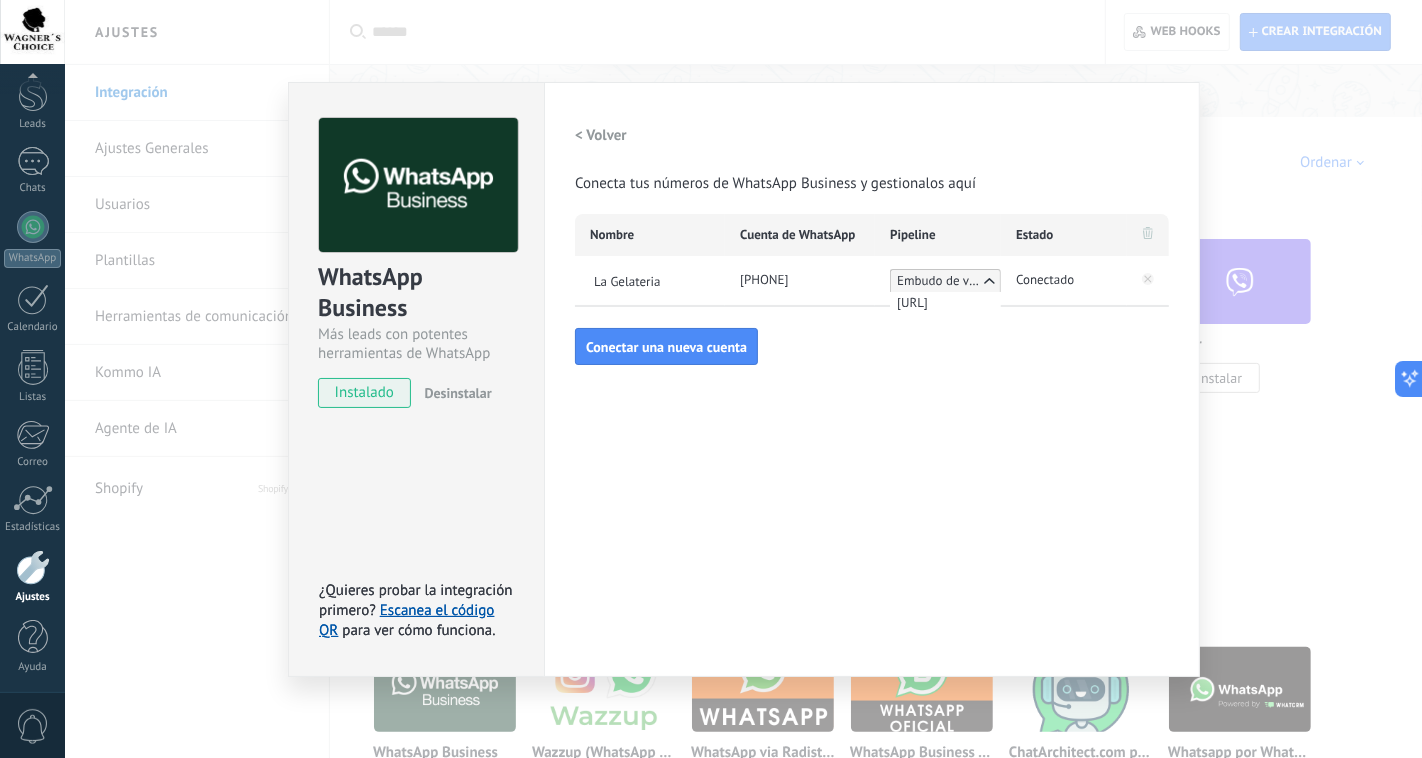 click on "Configuraciones Autorizaciones Esta pestaña registra a los usuarios que han concedido acceso a las integración a esta cuenta. Si deseas remover la posibilidad que un usuario pueda enviar solicitudes a la cuenta en nombre de esta integración, puedes revocar el acceso. Si el acceso a todos los usuarios es revocado, la integración dejará de funcionar. Esta aplicacion está instalada, pero nadie le ha dado acceso aun. WhatsApp Cloud API más _: Guardar < Volver Conecta tus números de WhatsApp Business y gestionalos aquí Nombre Cuenta de WhatsApp Pipeline Estado La Gelateria [PHONE] Embudo de ventas [URL] Conectado Conectar una nueva cuenta" at bounding box center (872, 379) 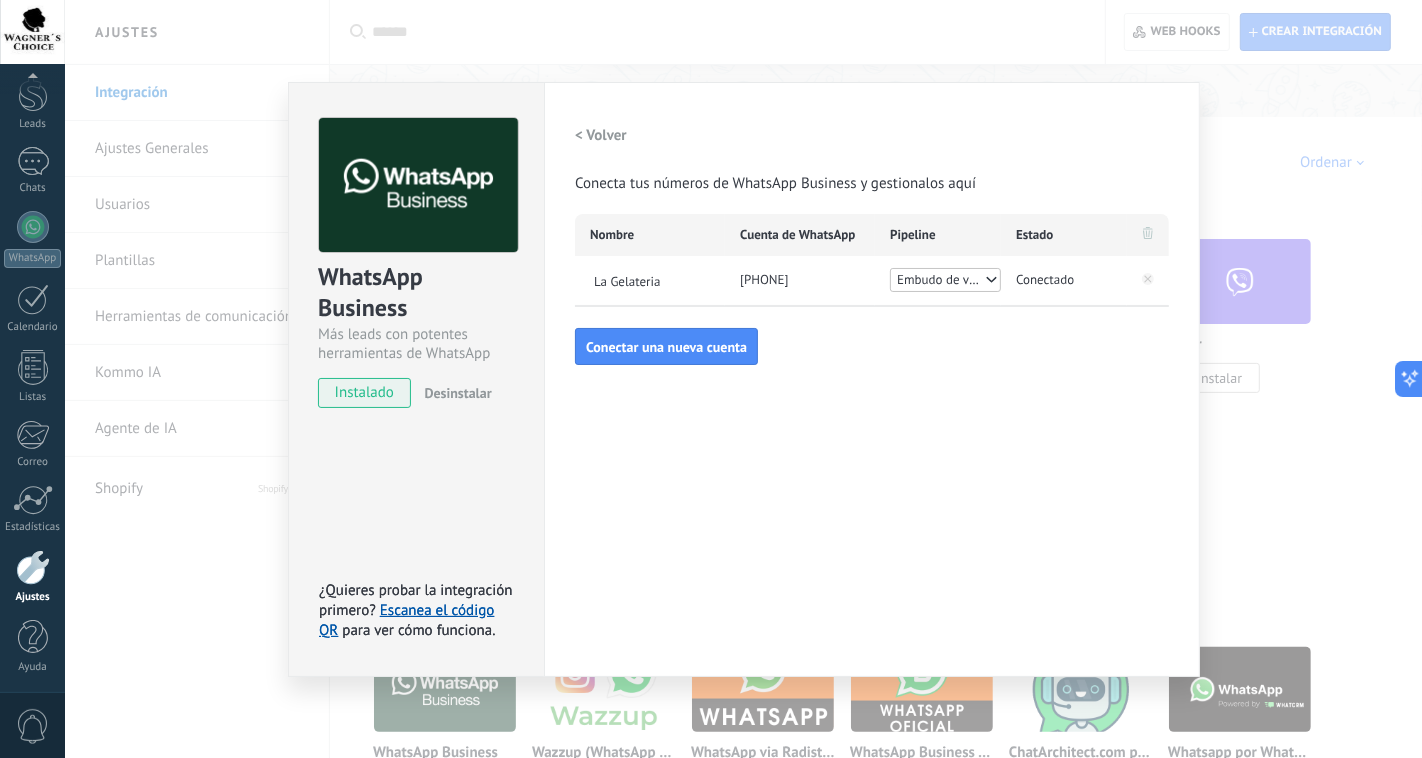click on "Configuraciones Autorizaciones Esta pestaña registra a los usuarios que han concedido acceso a las integración a esta cuenta. Si deseas remover la posibilidad que un usuario pueda enviar solicitudes a la cuenta en nombre de esta integración, puedes revocar el acceso. Si el acceso a todos los usuarios es revocado, la integración dejará de funcionar. Esta aplicacion está instalada, pero nadie le ha dado acceso aun. WhatsApp Cloud API más _:  Guardar < Volver Conecta tus números de WhatsApp Business y gestionalos aquí Nombre Cuenta de WhatsApp Pipeline Estado La Gelateria +[COUNTRY_CODE] [PHONE] Embudo de ventas Conectado Conectar una nueva cuenta" at bounding box center [872, 379] 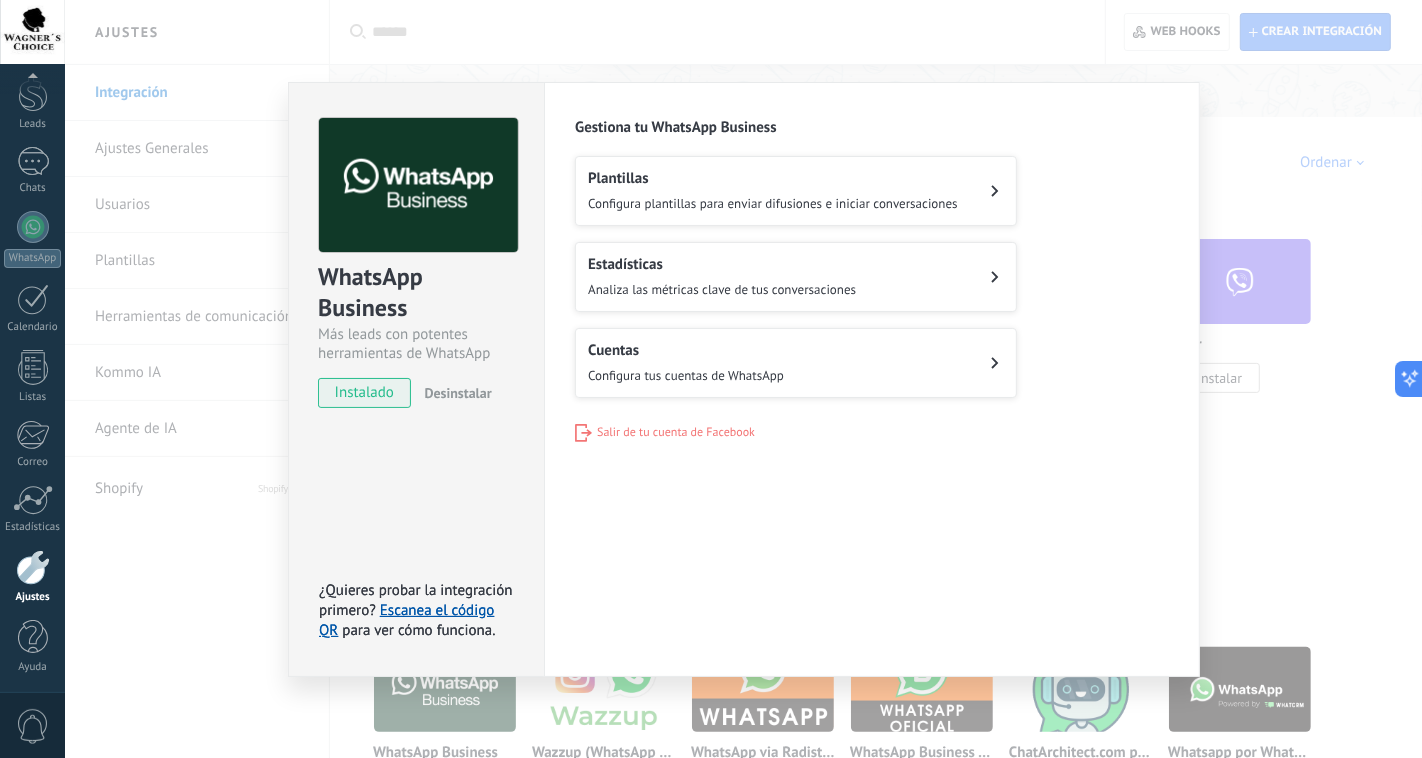 click on "Plantillas Configura plantillas para enviar difusiones e iniciar conversaciones" at bounding box center (773, 191) 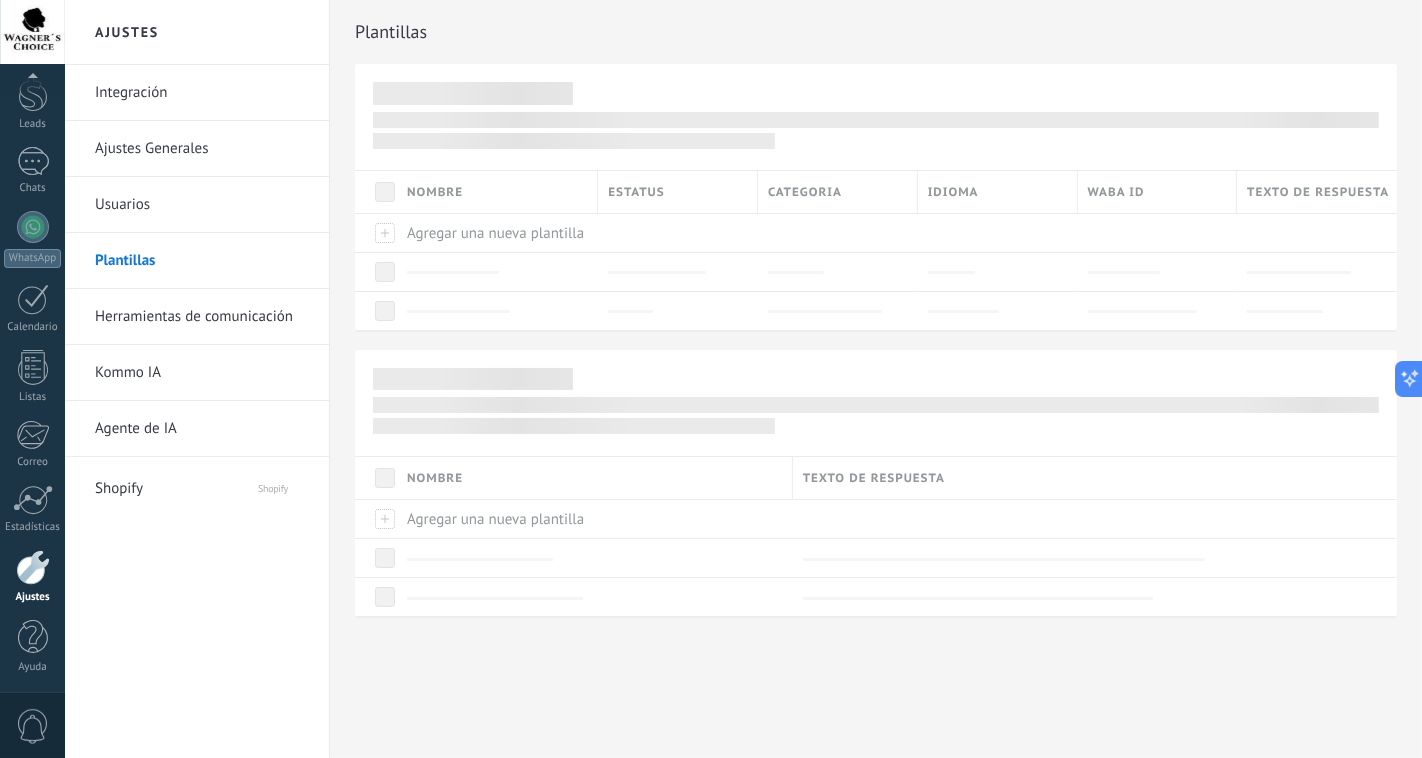 scroll, scrollTop: 0, scrollLeft: 0, axis: both 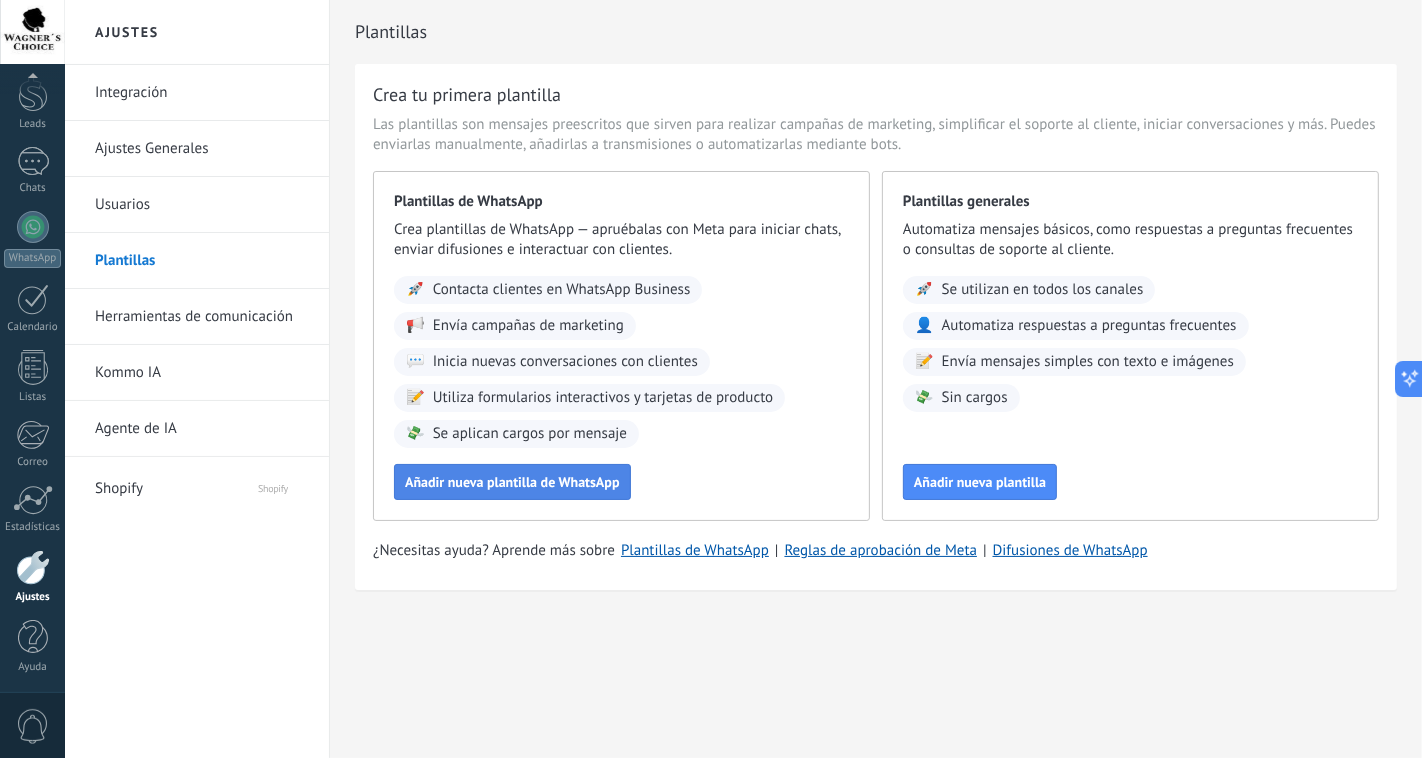 click on "Añadir nueva plantilla de WhatsApp" at bounding box center [512, 482] 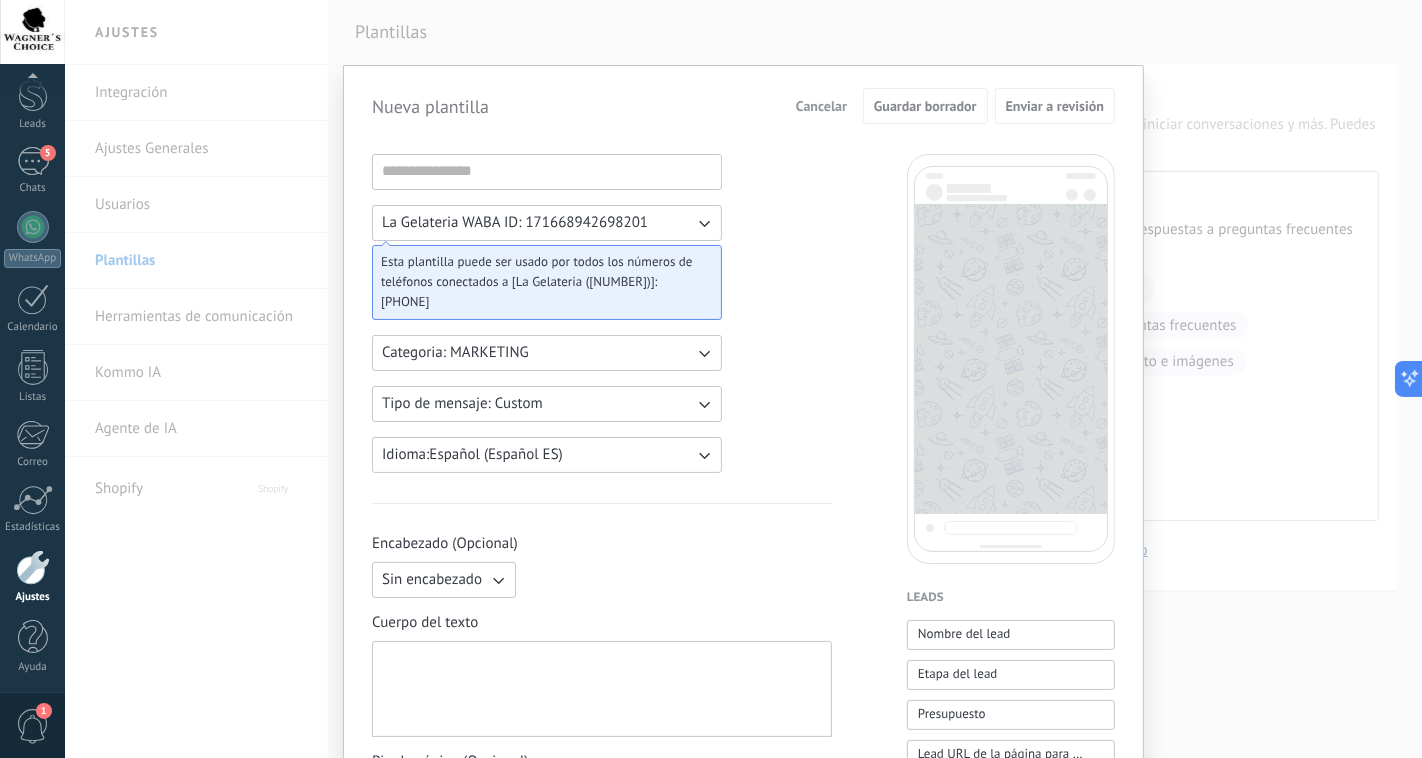 click on "Cancelar" at bounding box center (821, 106) 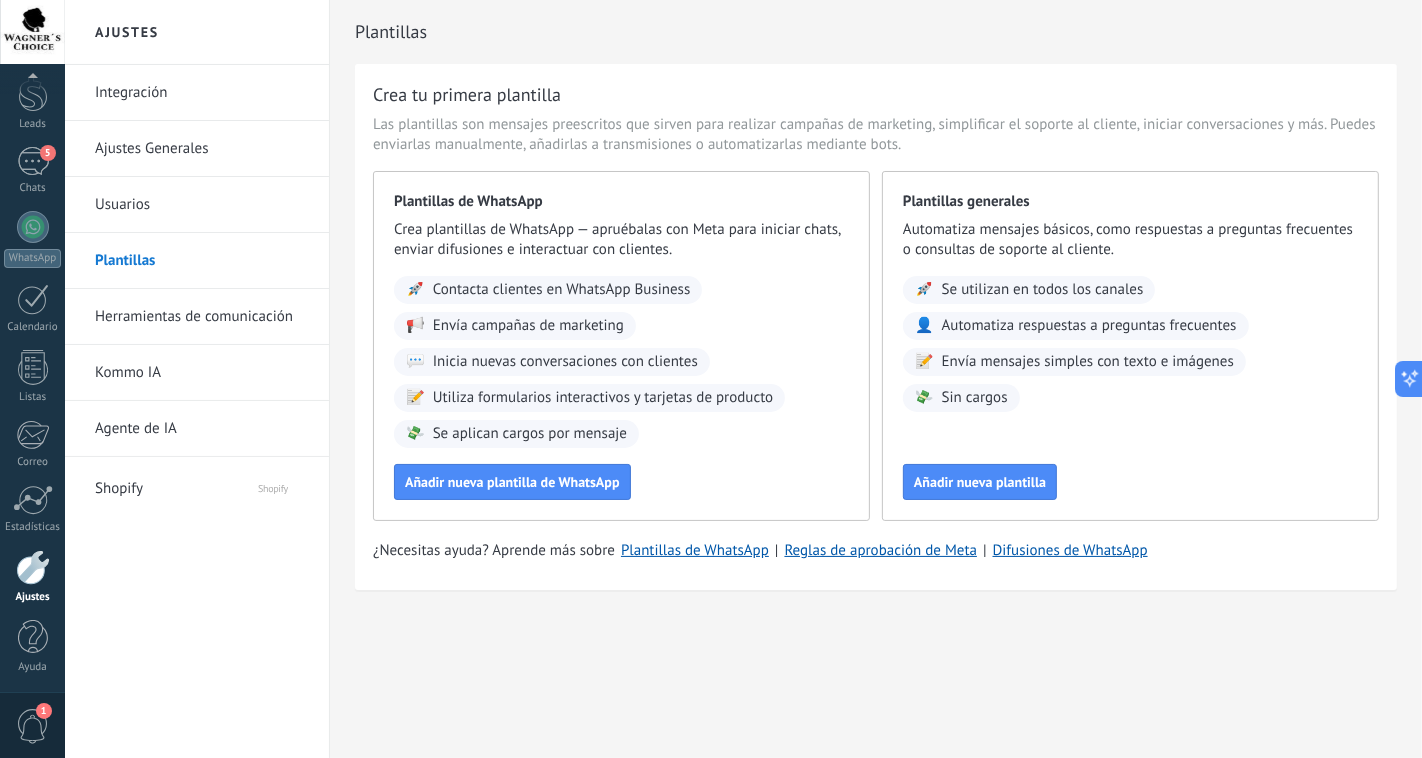 click on "Usuarios" at bounding box center (202, 205) 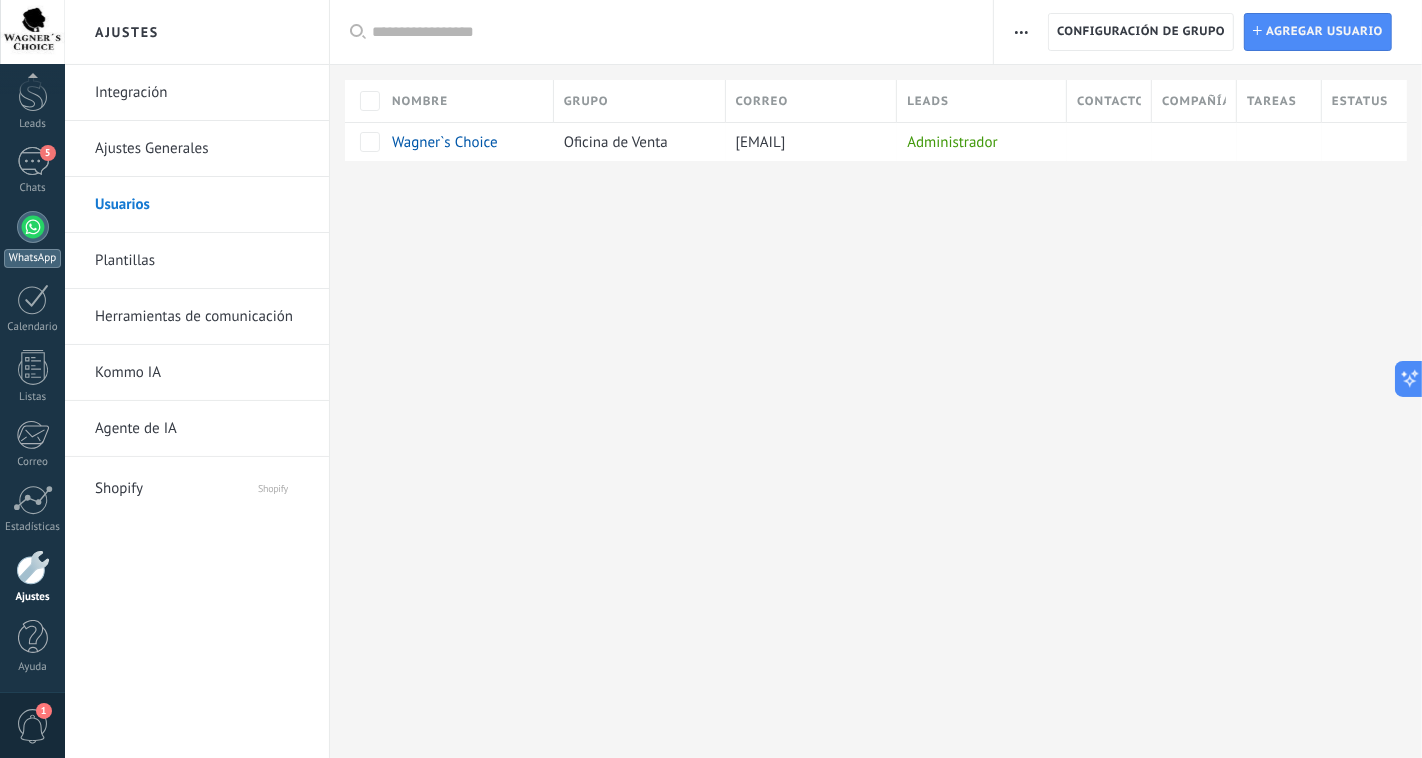 click at bounding box center (33, 227) 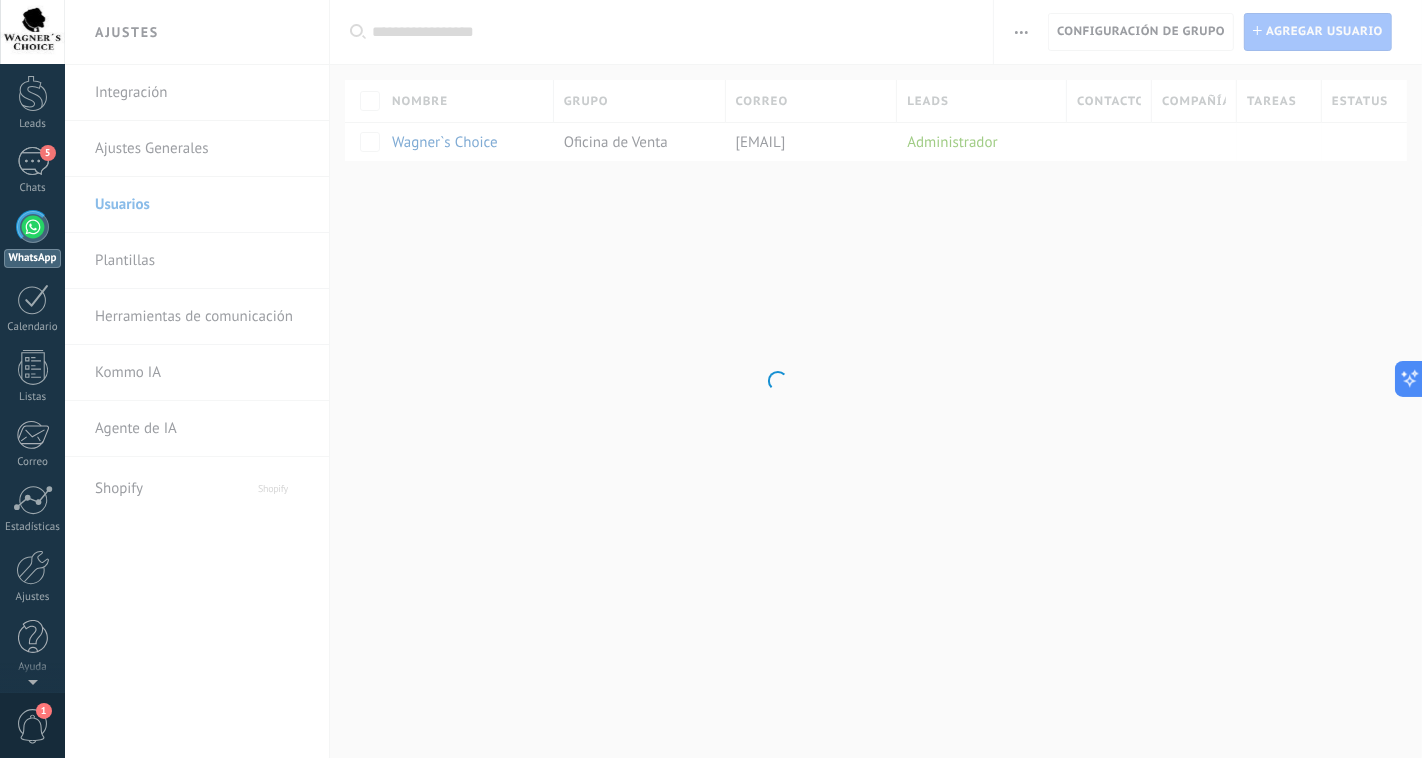 scroll, scrollTop: 0, scrollLeft: 0, axis: both 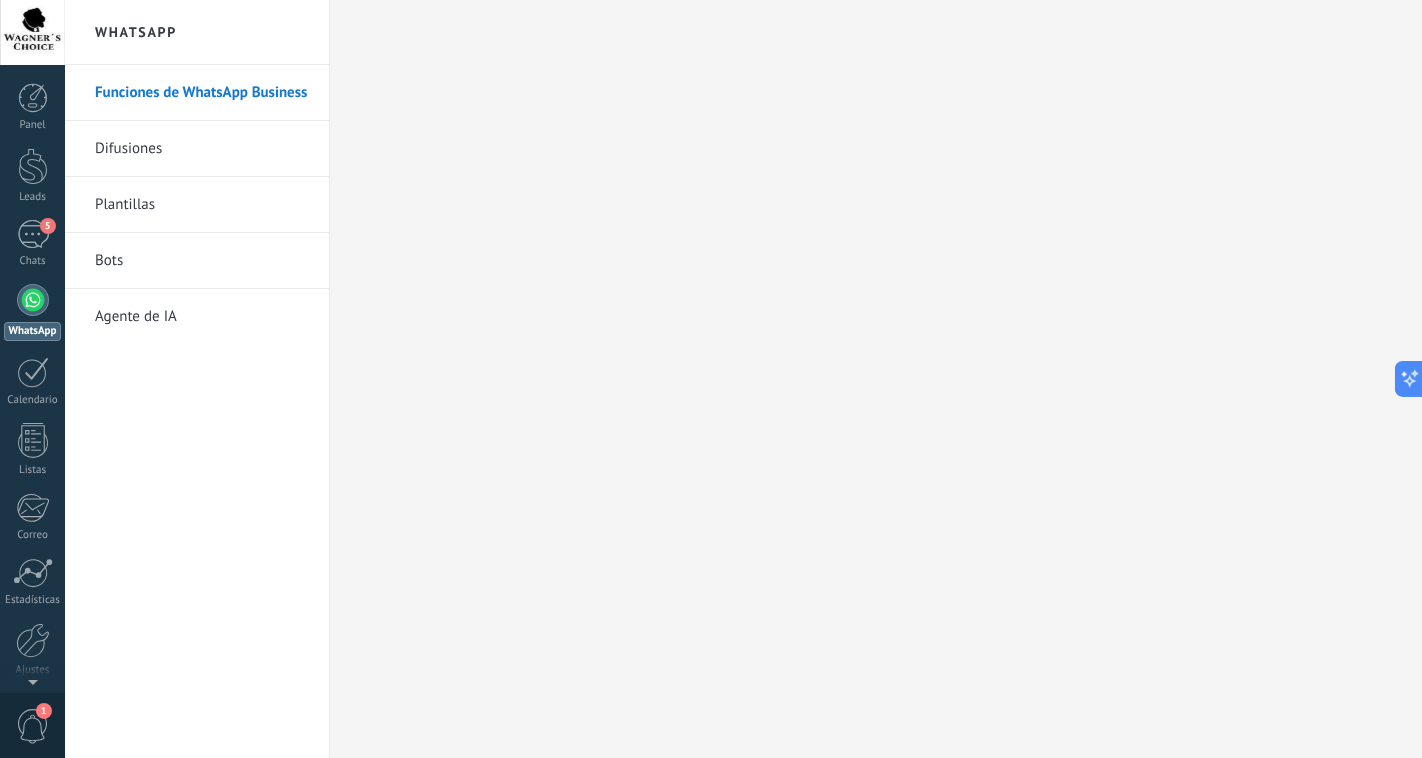 click on "Difusiones" at bounding box center (202, 149) 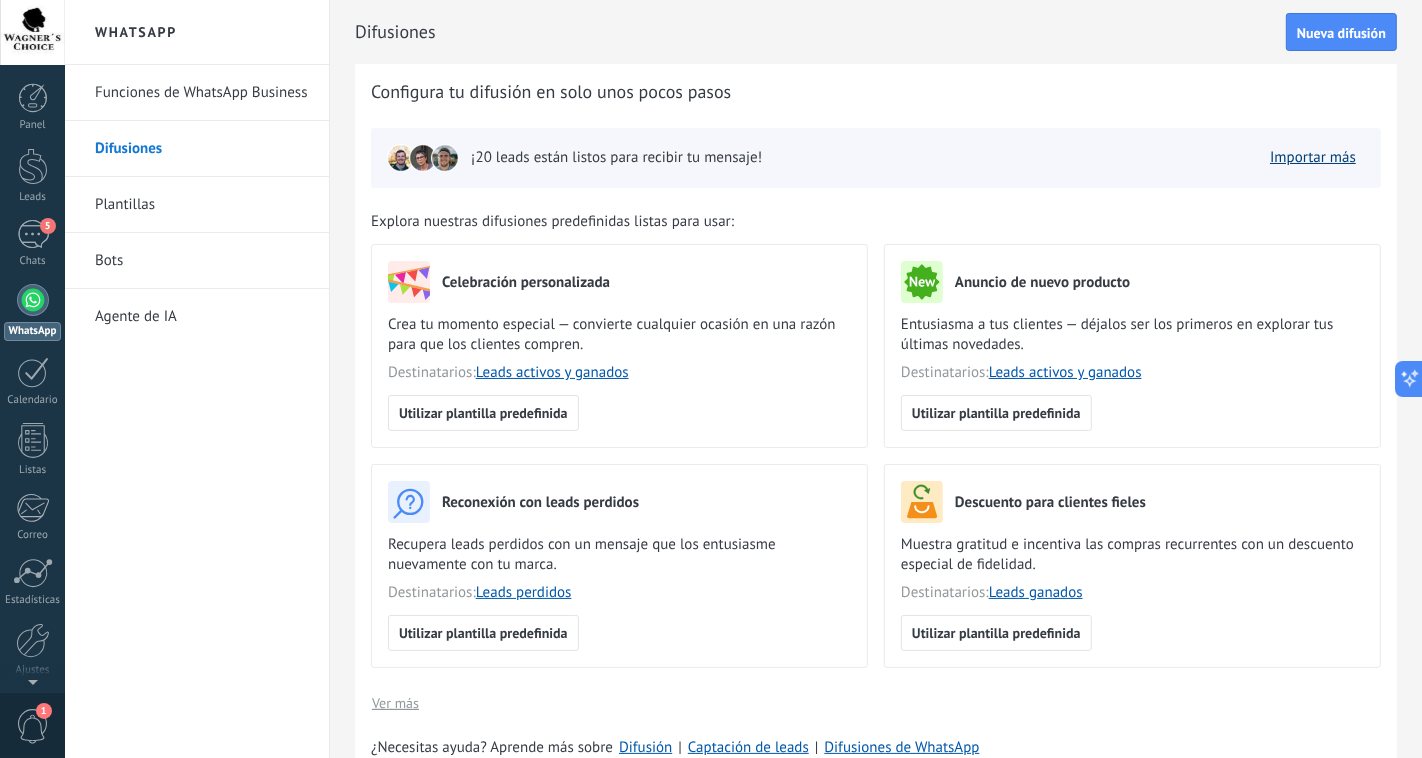click on "Importar más" at bounding box center (1313, 157) 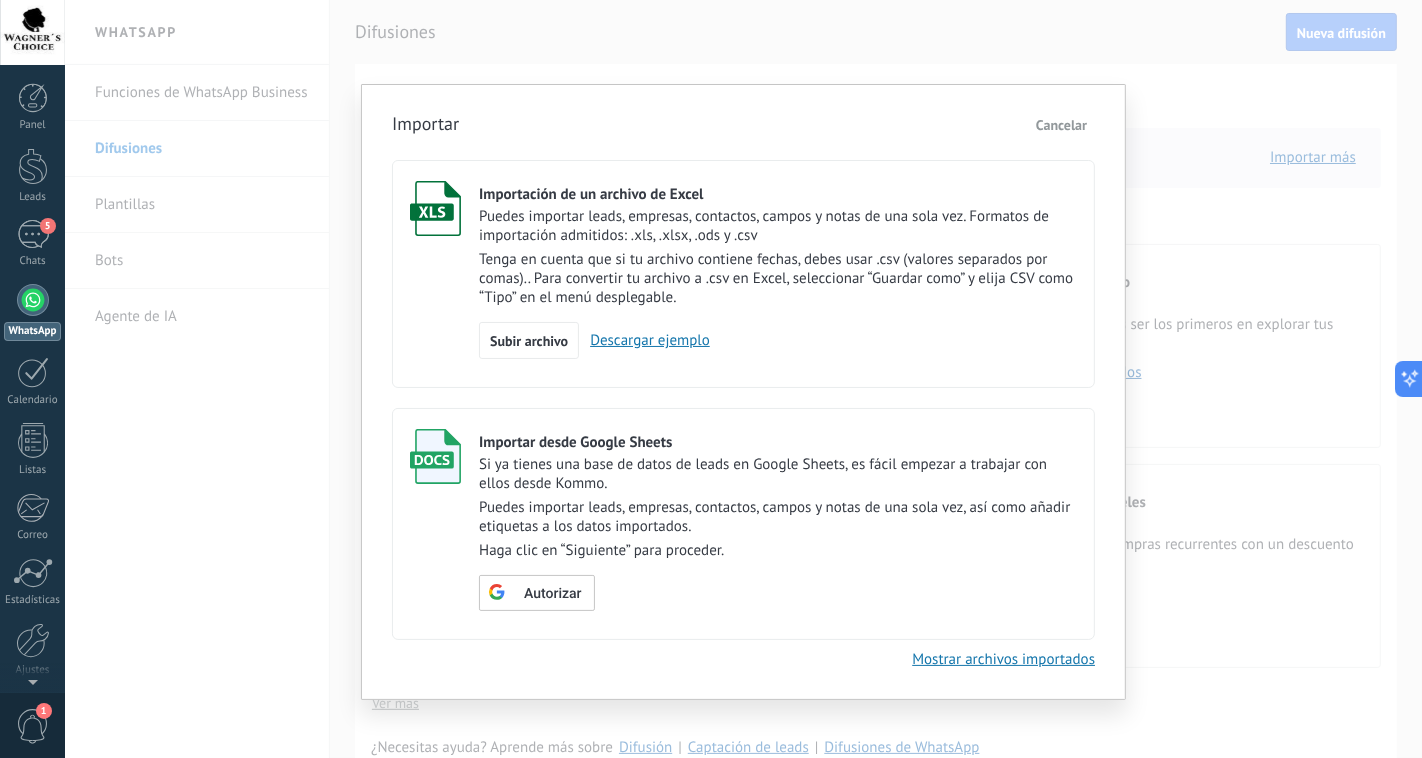 click on "Cancelar" at bounding box center (1061, 125) 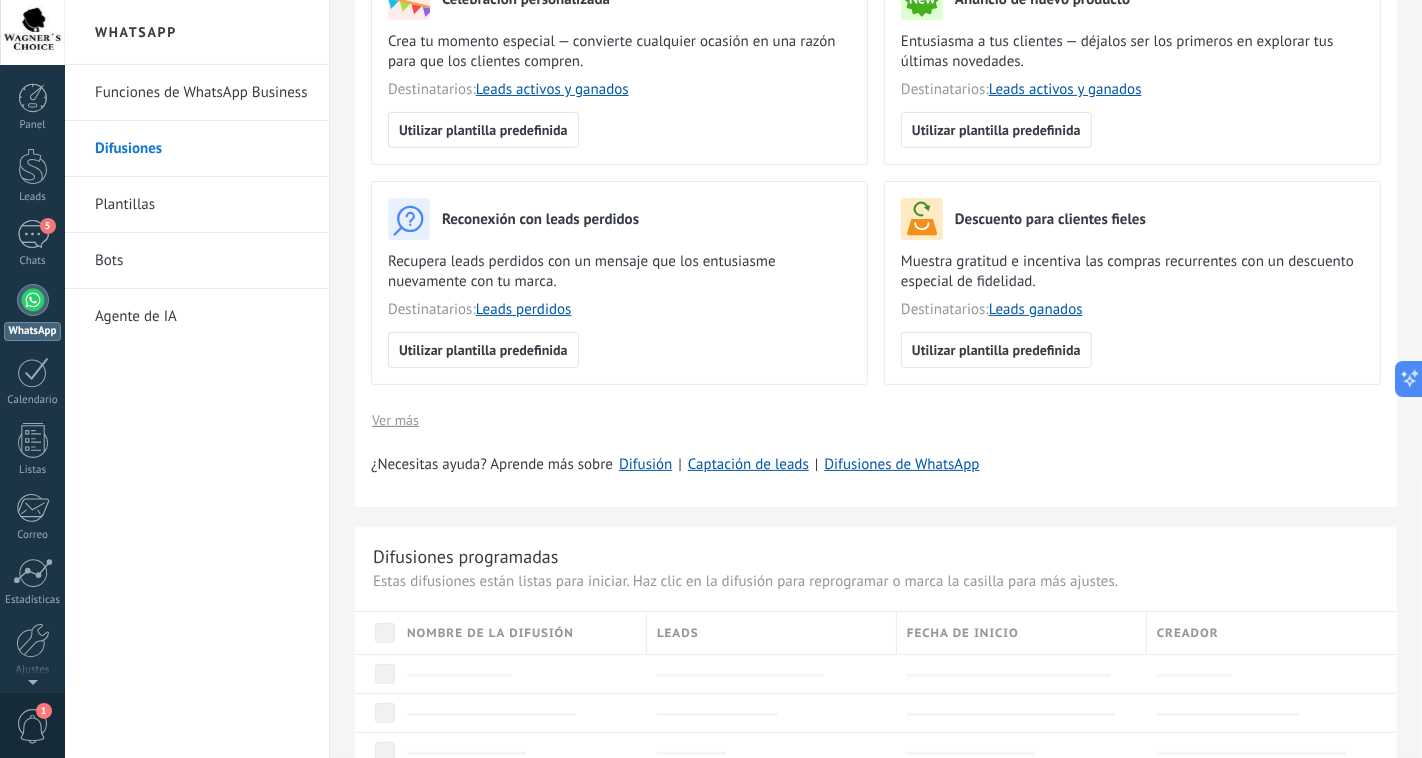 scroll, scrollTop: 0, scrollLeft: 0, axis: both 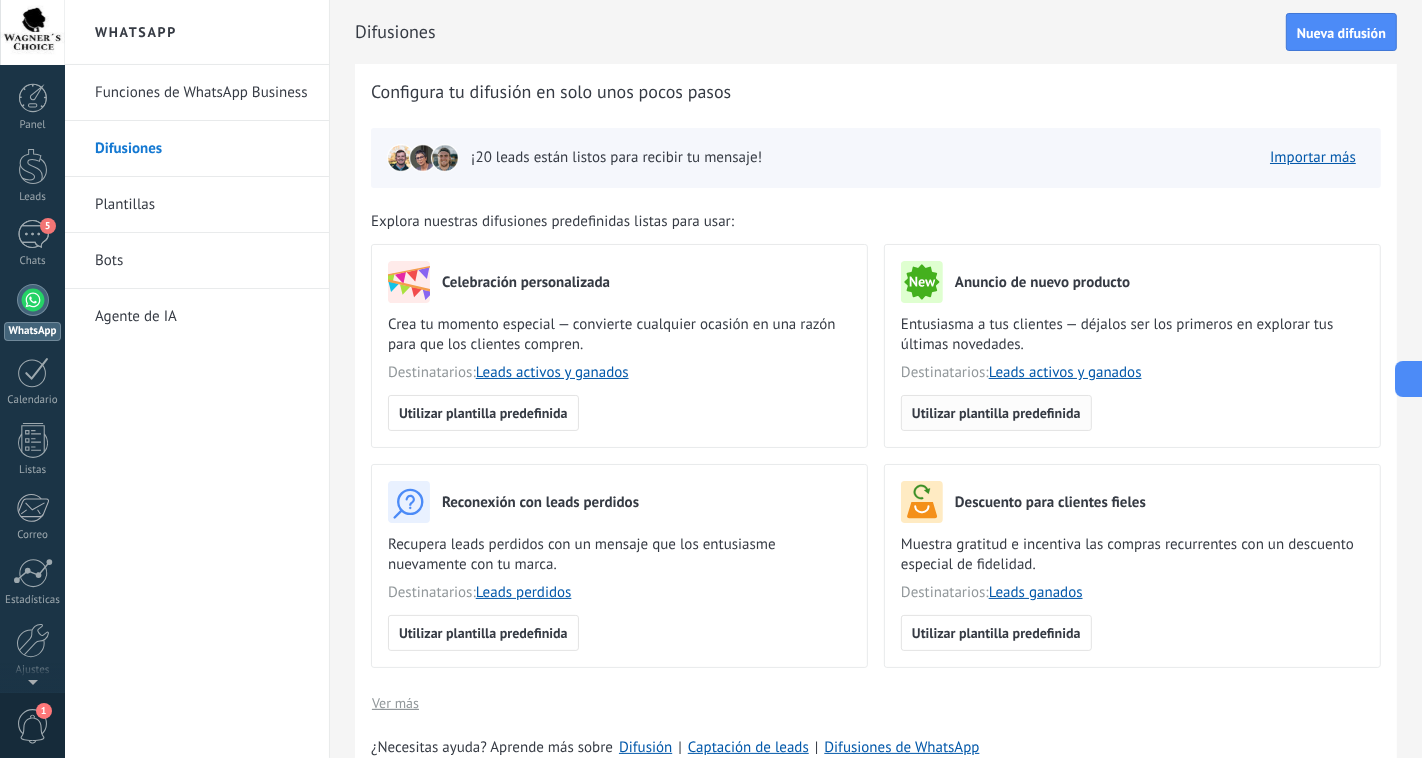 click on "Utilizar plantilla predefinida" at bounding box center (996, 413) 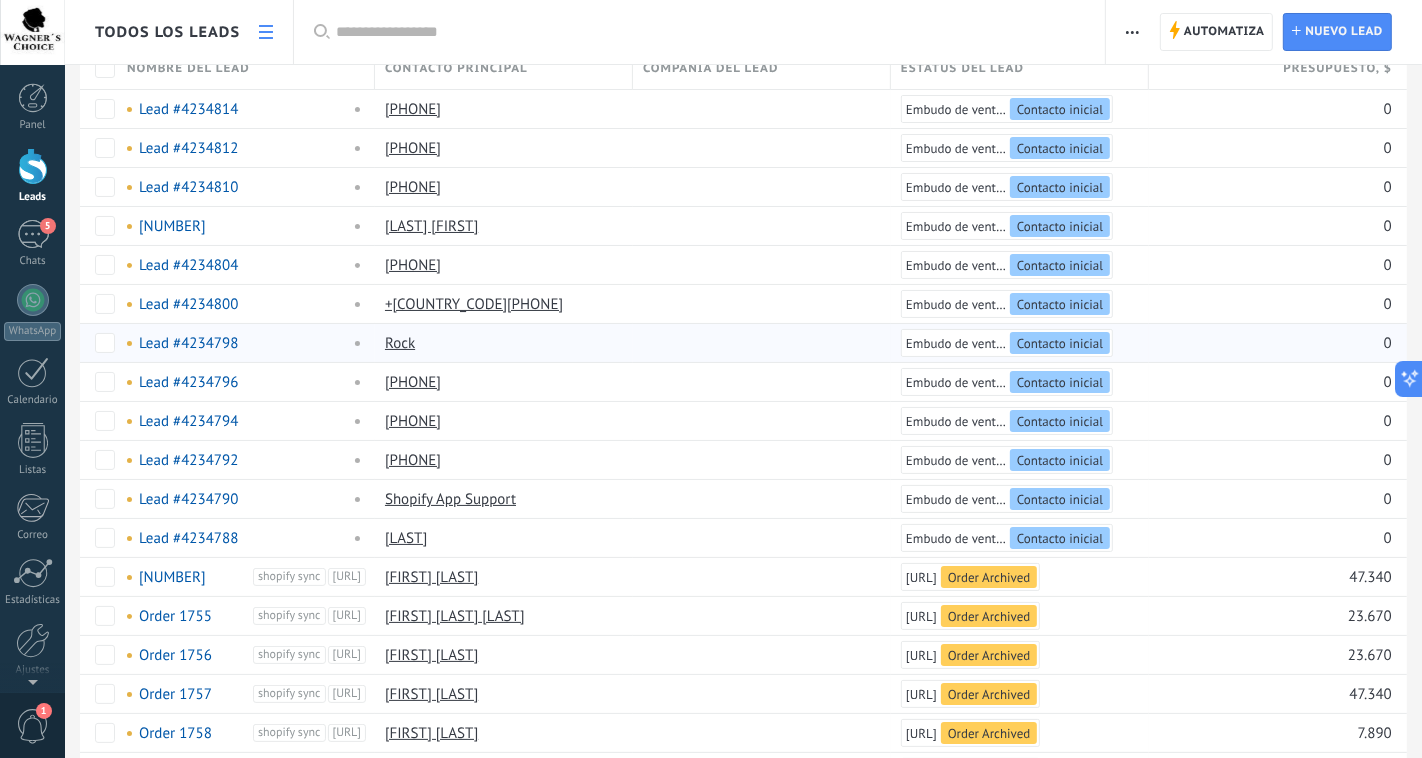 scroll, scrollTop: 0, scrollLeft: 0, axis: both 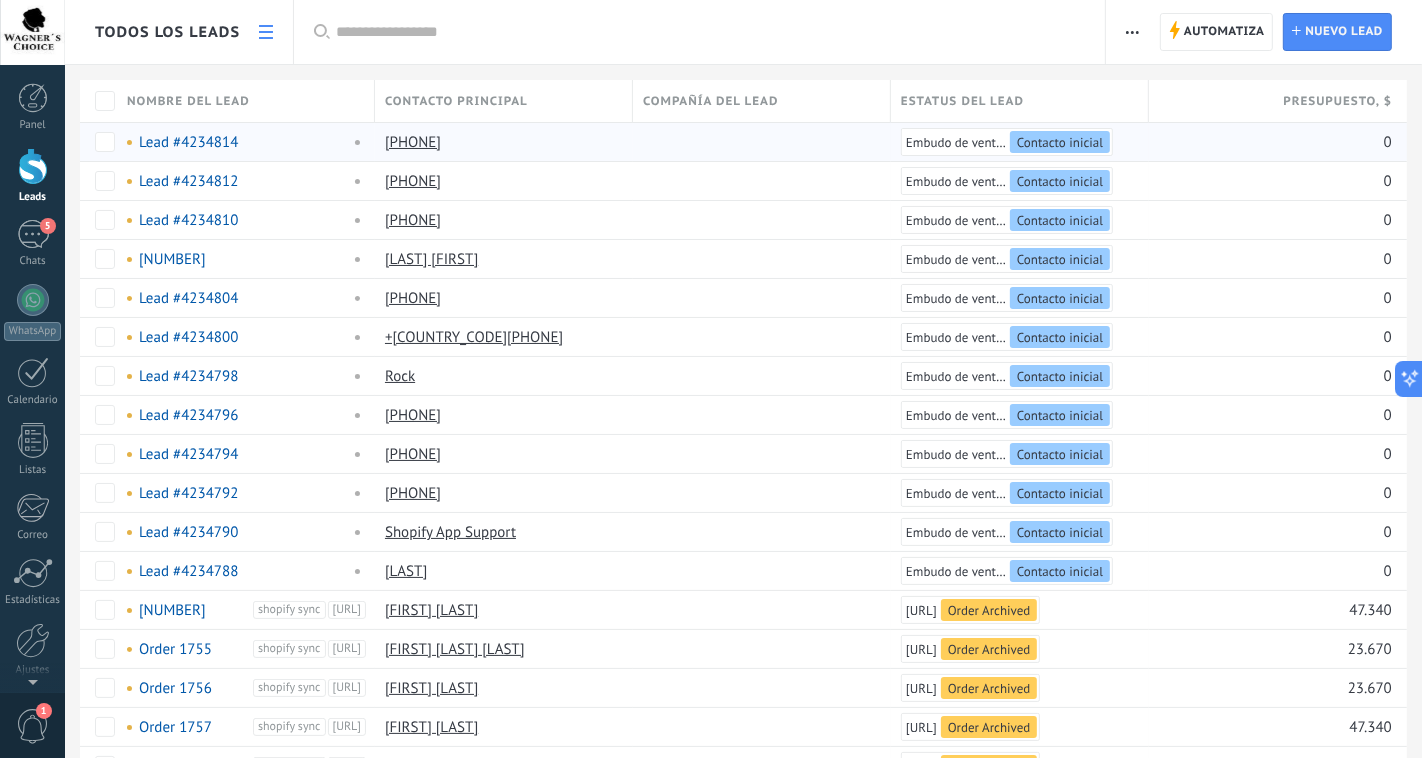 click on "Contacto inicial" at bounding box center (1060, 142) 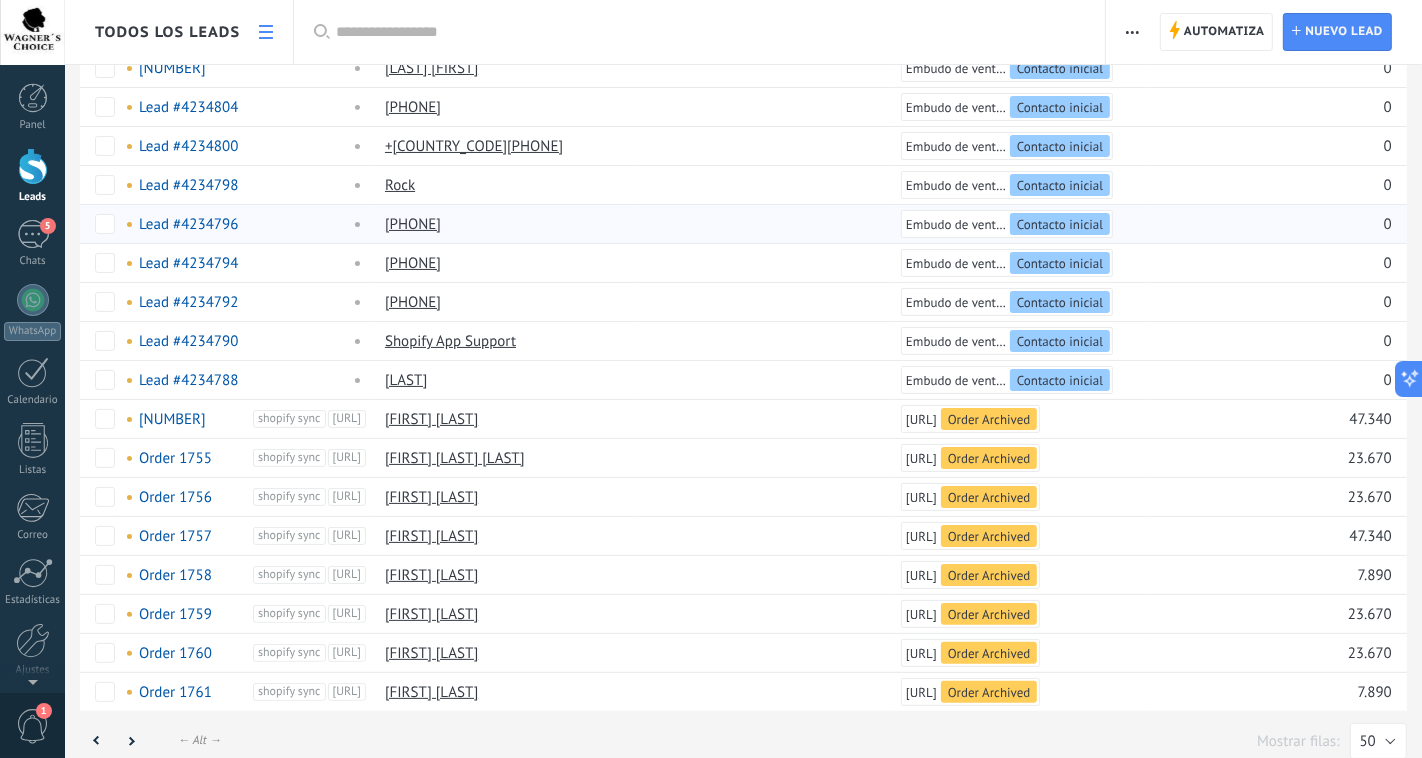 scroll, scrollTop: 210, scrollLeft: 0, axis: vertical 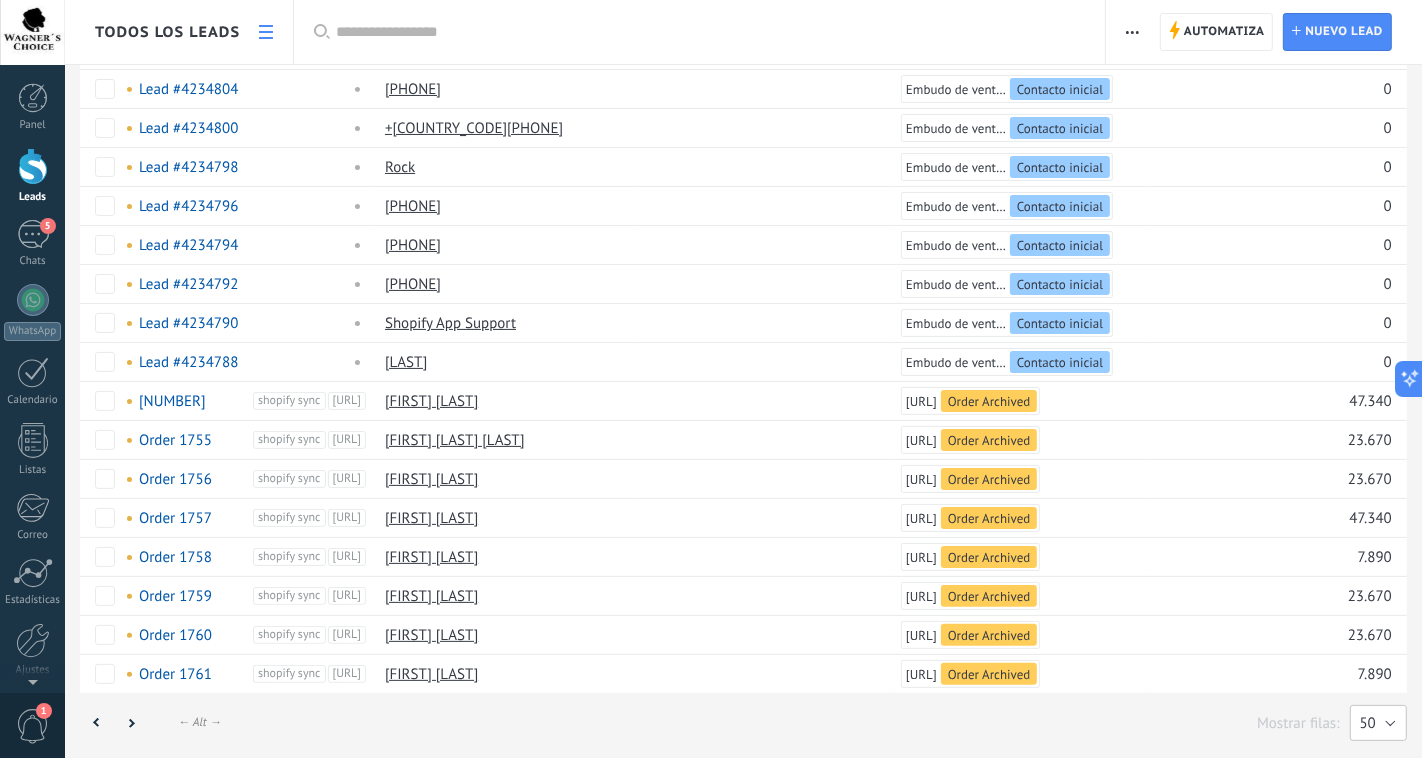 click on "50" at bounding box center (1378, 723) 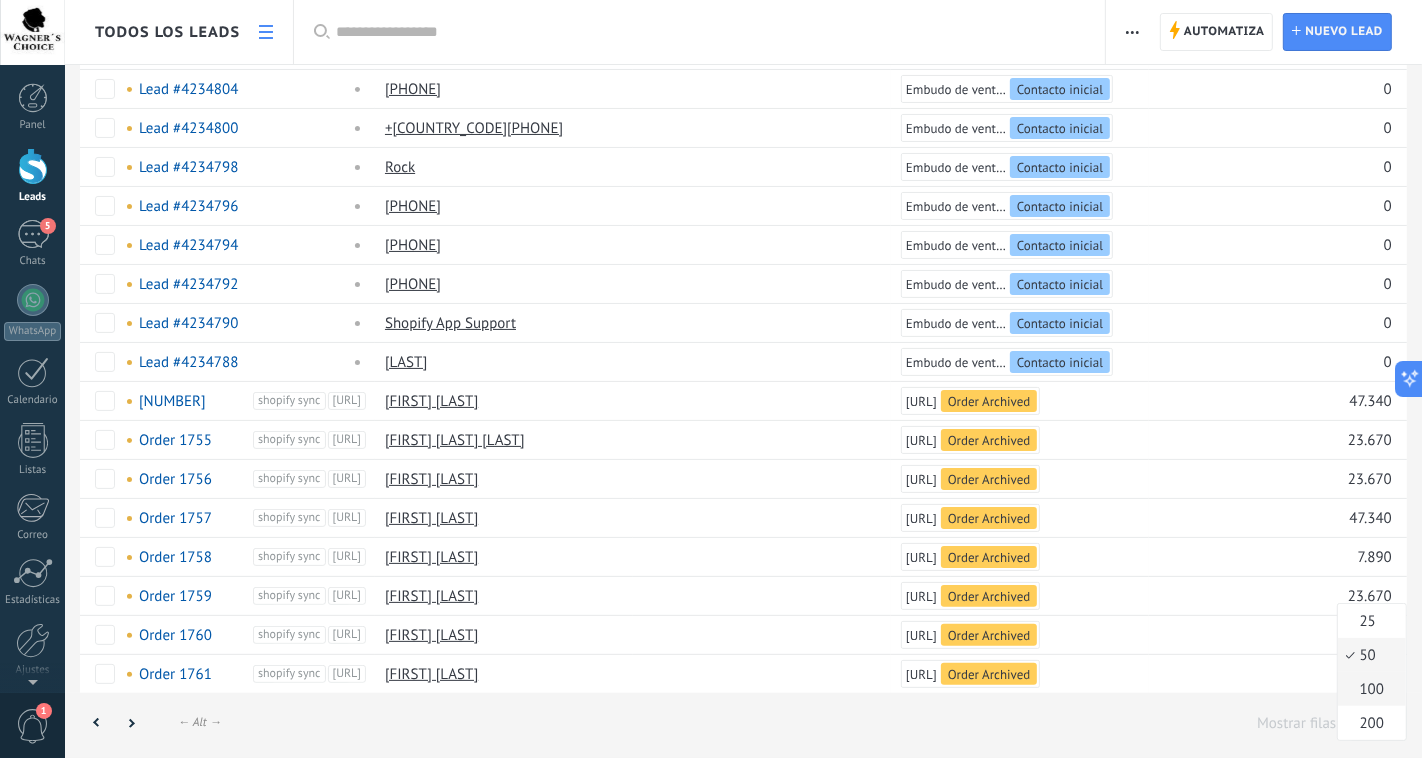 click on "100" at bounding box center (1369, 689) 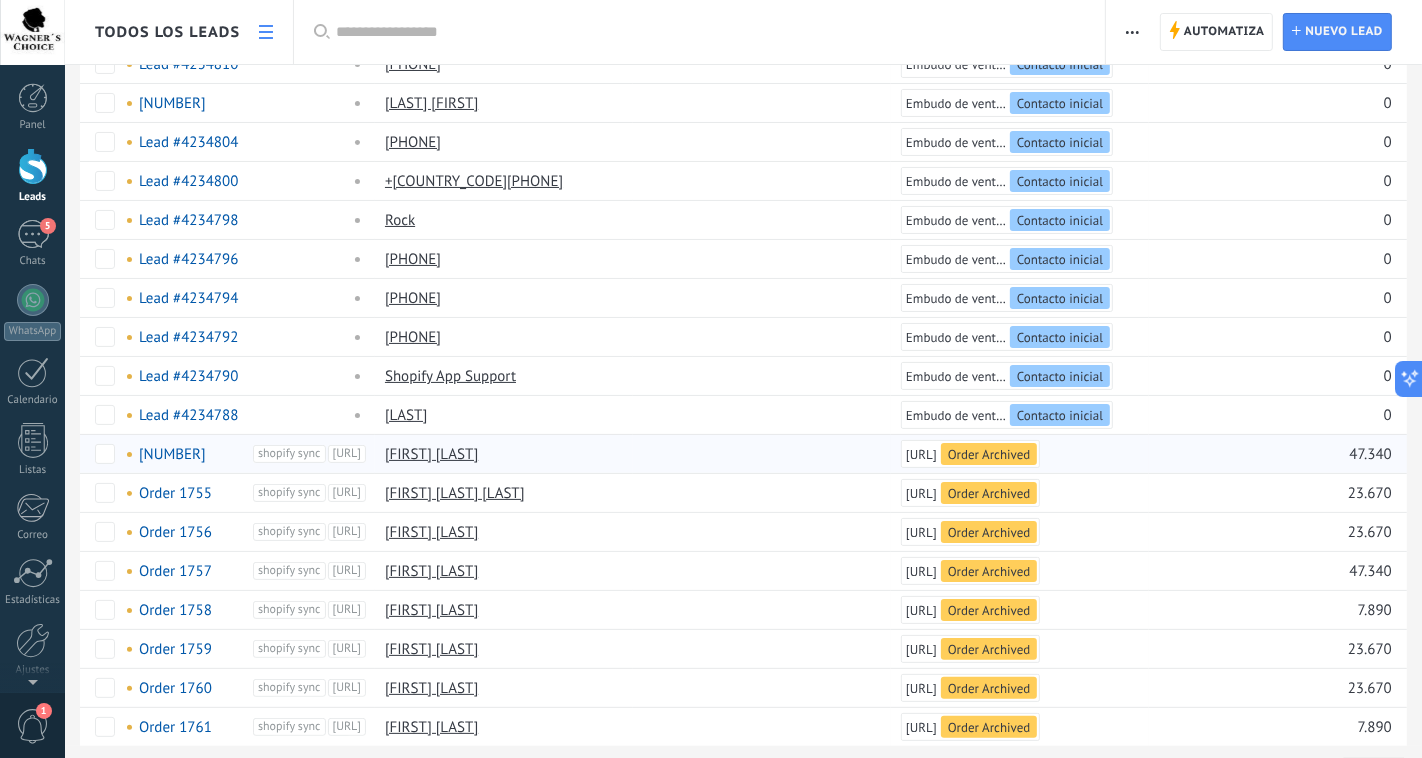 scroll, scrollTop: 153, scrollLeft: 0, axis: vertical 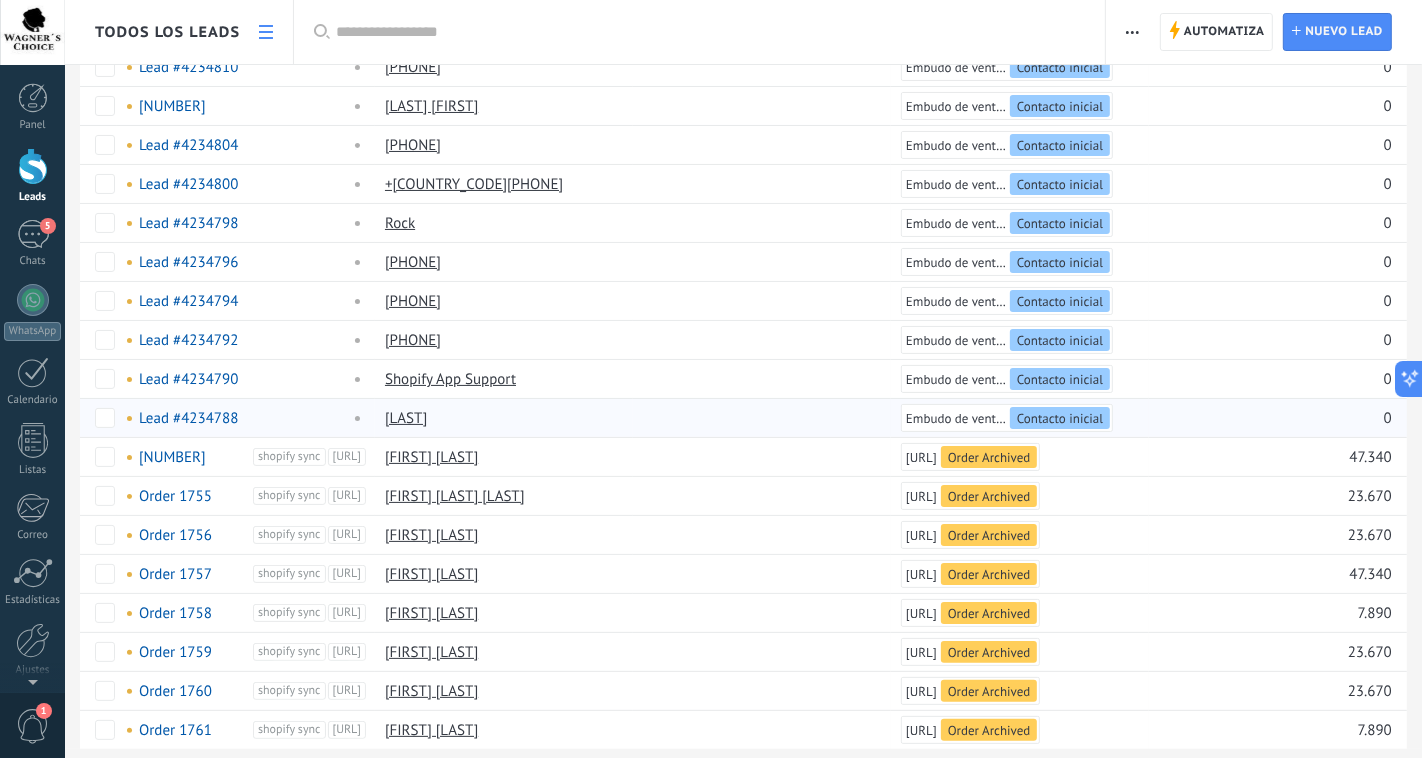 click on "[LAST]" at bounding box center [406, 418] 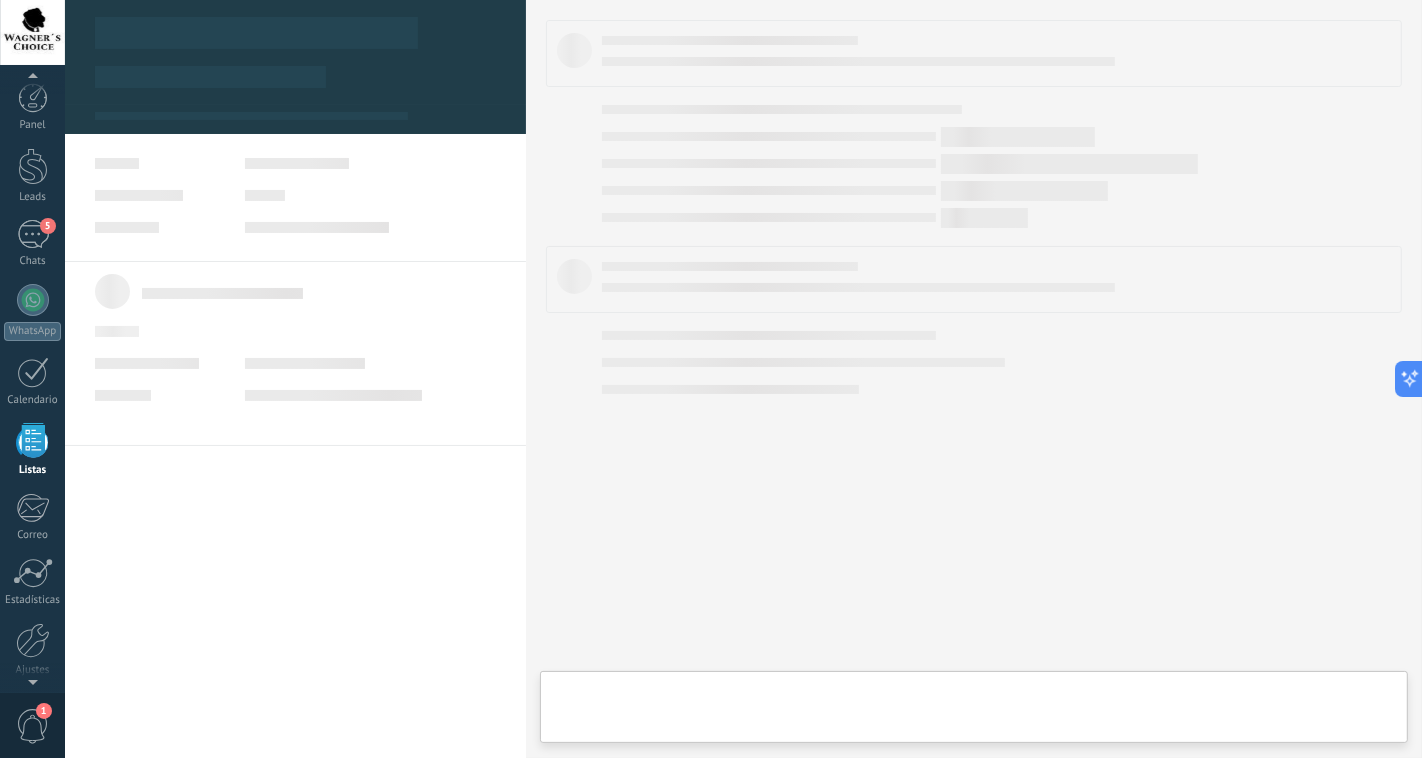 scroll, scrollTop: 51, scrollLeft: 0, axis: vertical 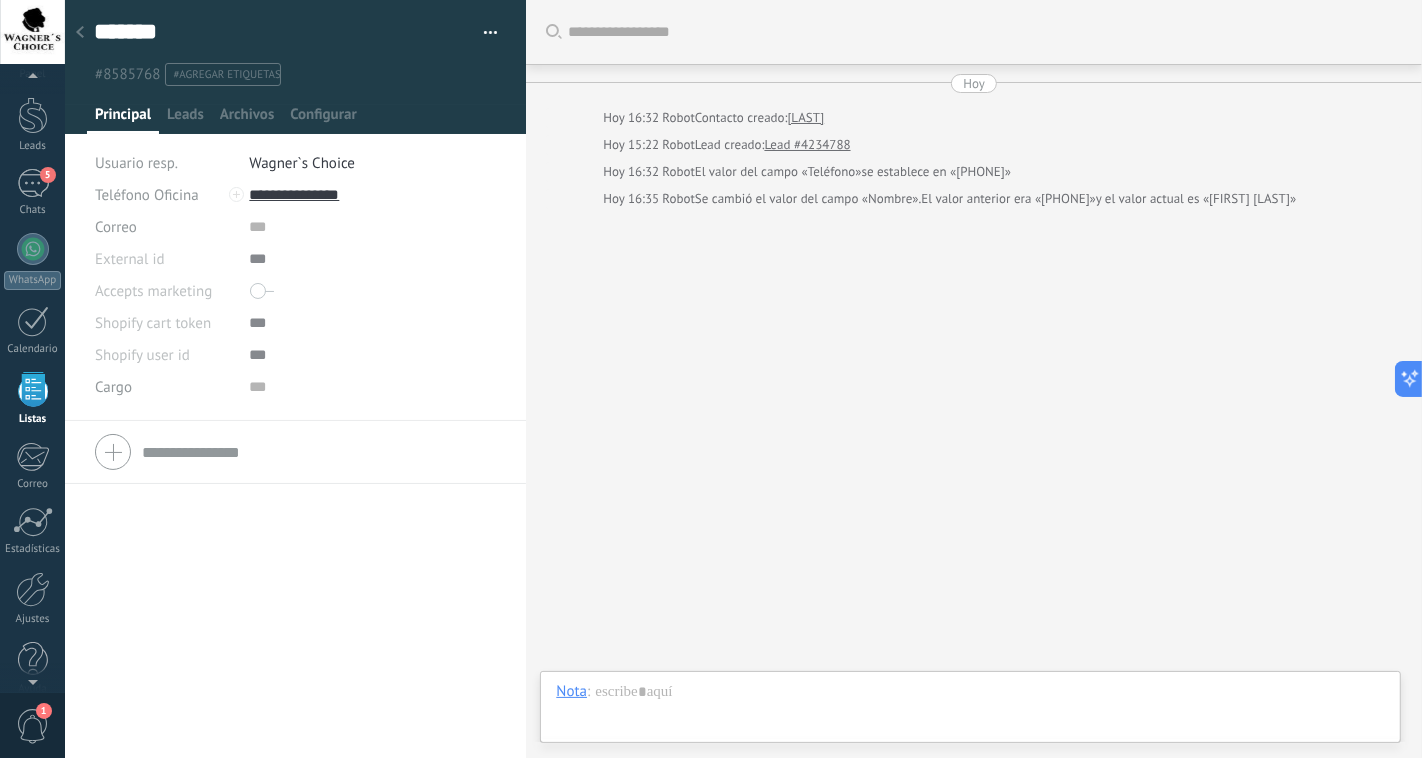 click 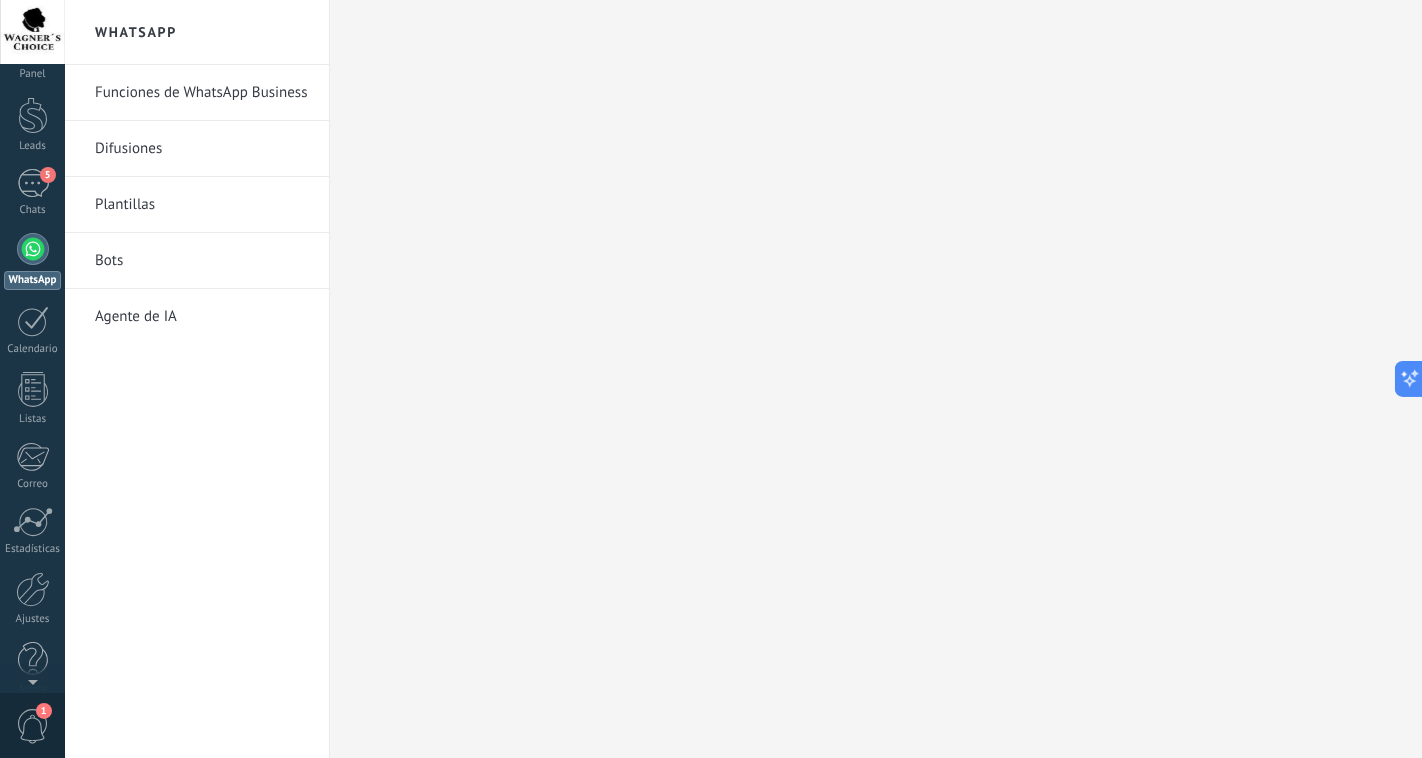 scroll, scrollTop: 0, scrollLeft: 0, axis: both 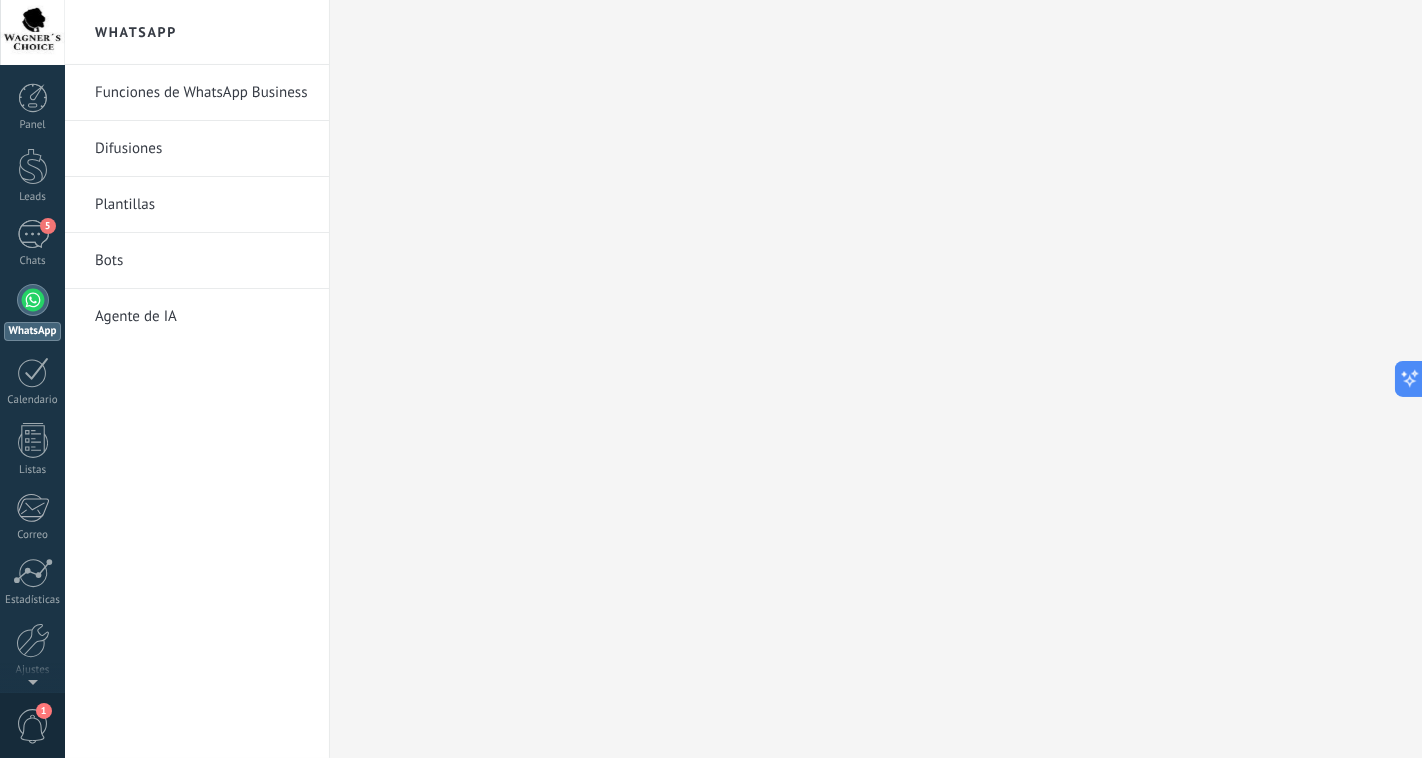 click on "Difusiones" at bounding box center (202, 149) 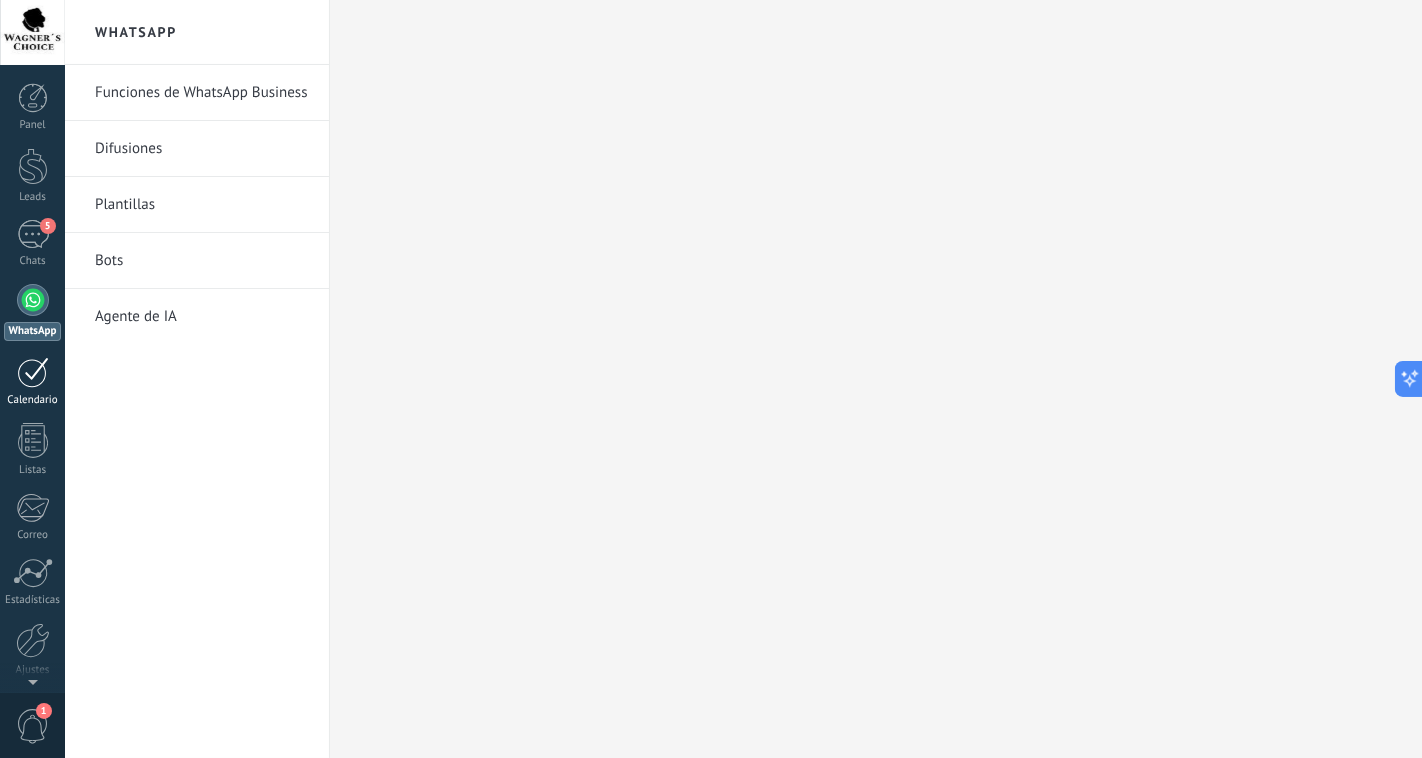 click at bounding box center [33, 372] 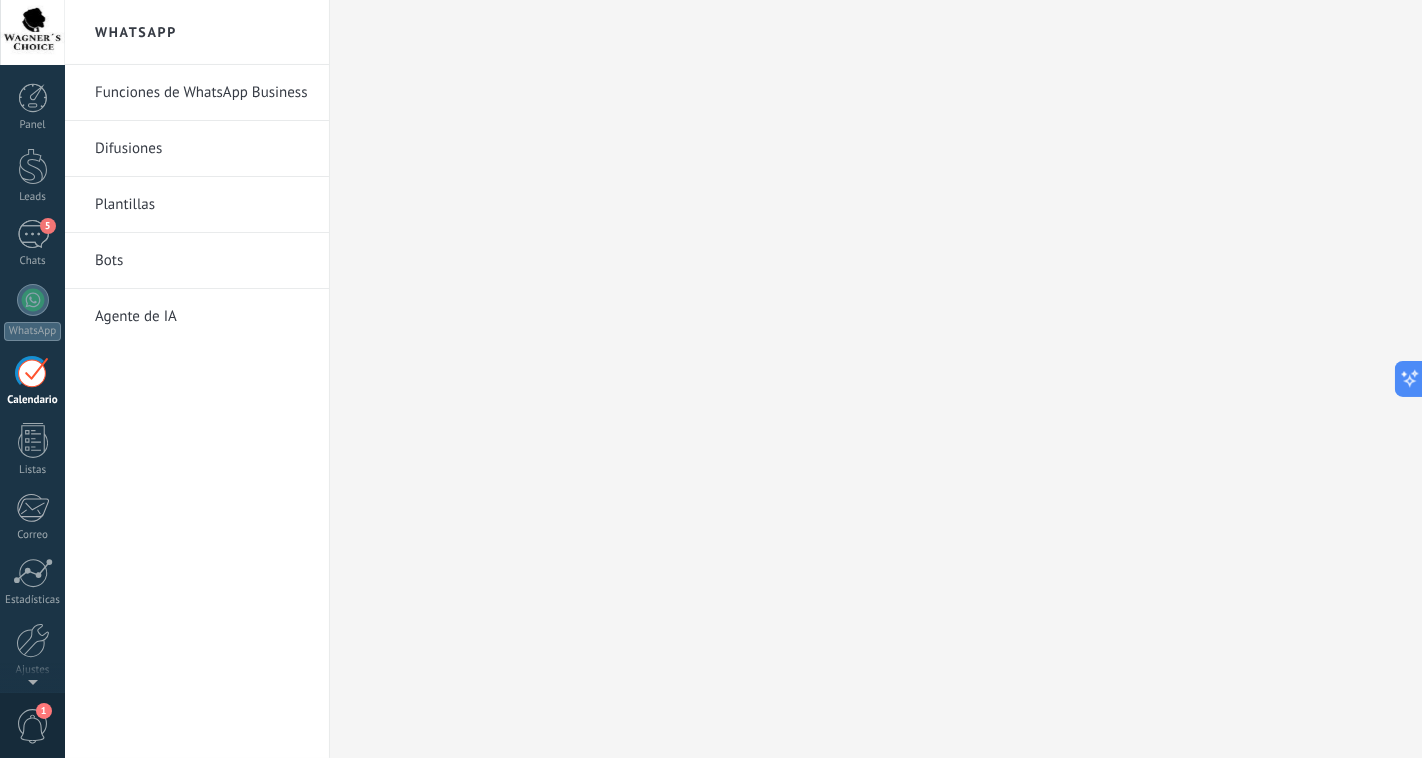 click at bounding box center (33, 372) 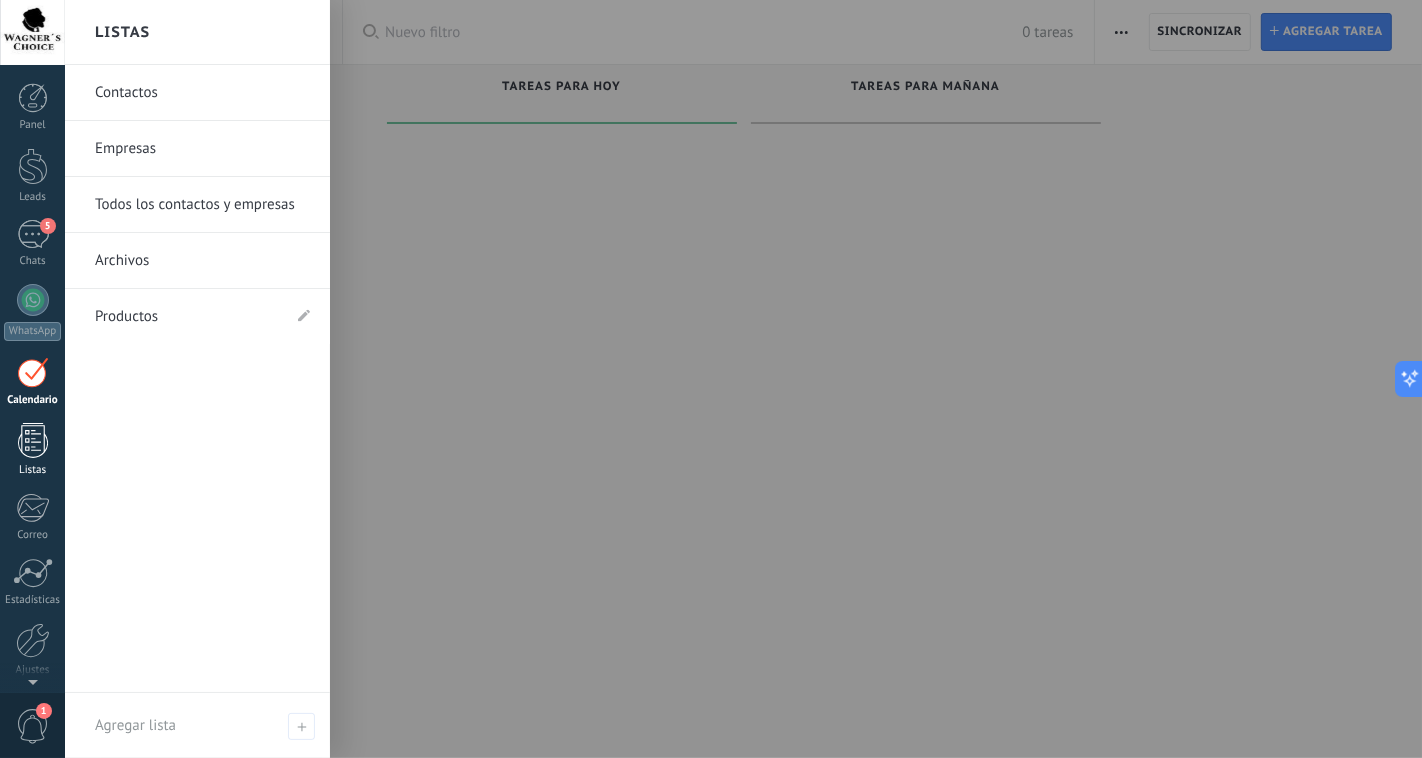 click at bounding box center (33, 440) 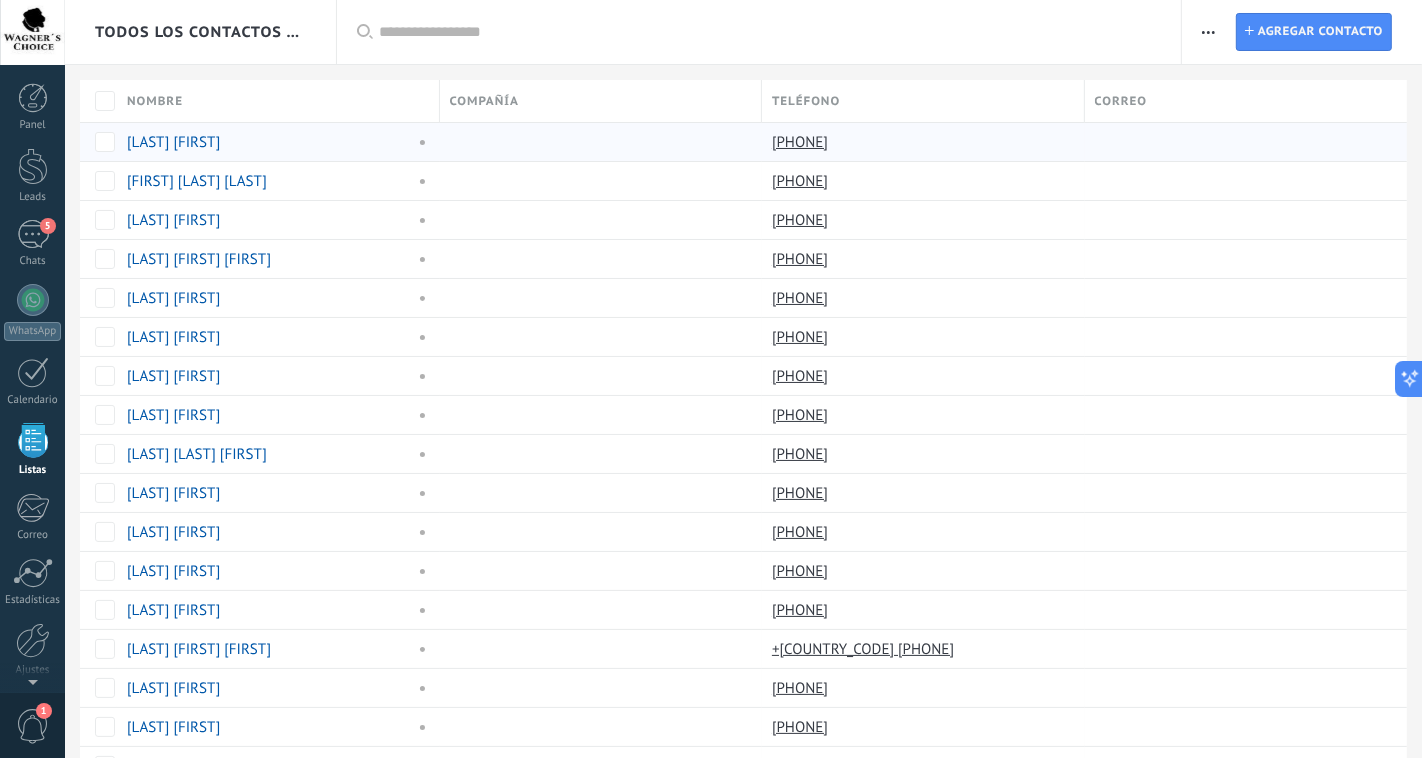 scroll, scrollTop: 51, scrollLeft: 0, axis: vertical 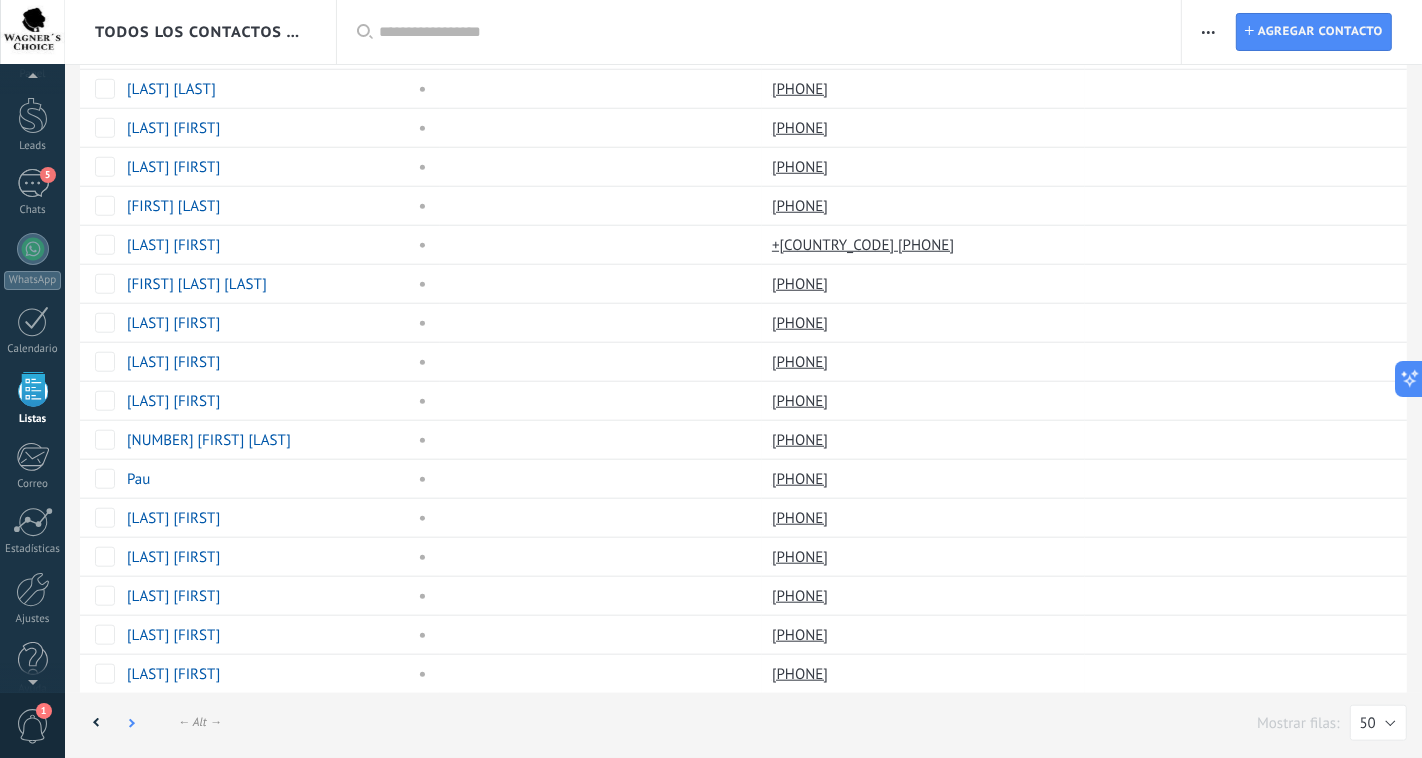 click 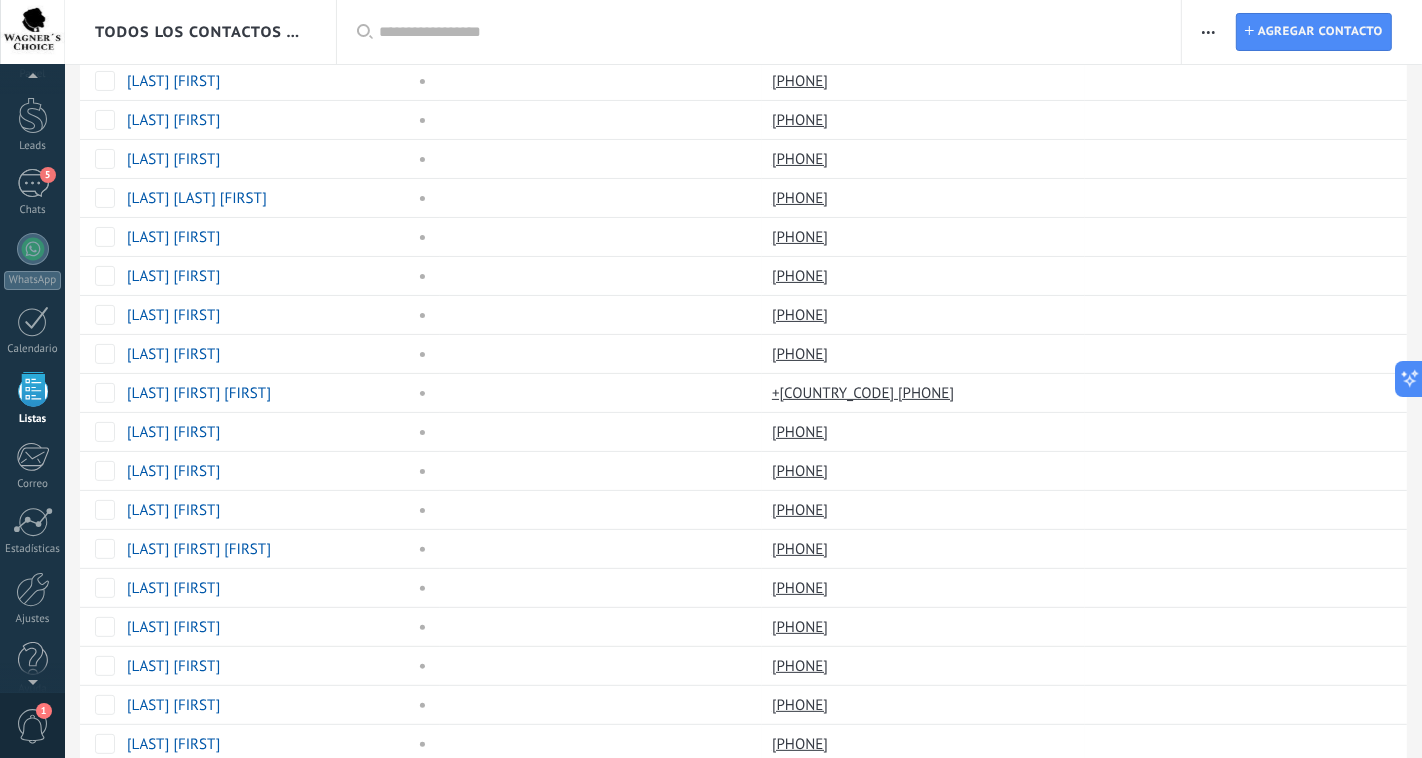 scroll, scrollTop: 0, scrollLeft: 0, axis: both 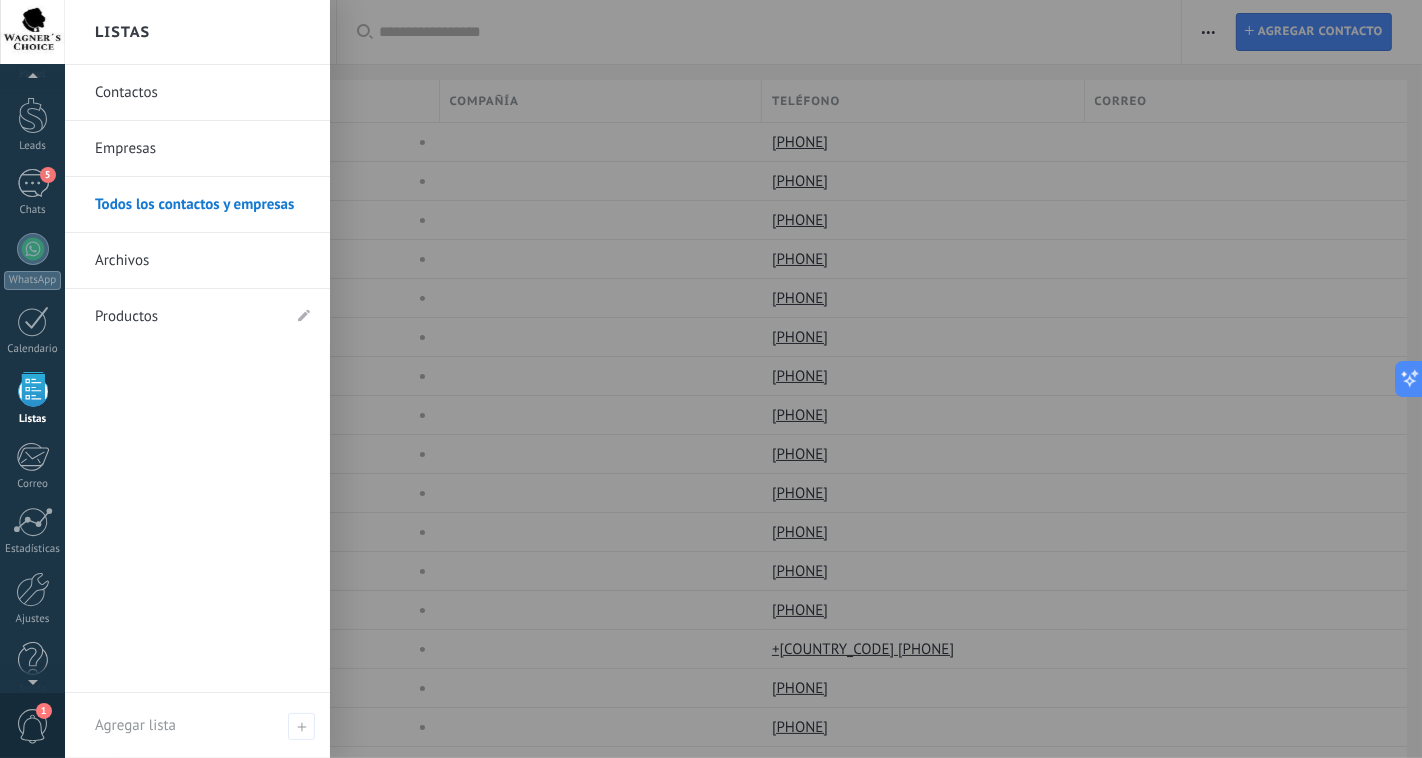 click on "Archivos" at bounding box center (202, 261) 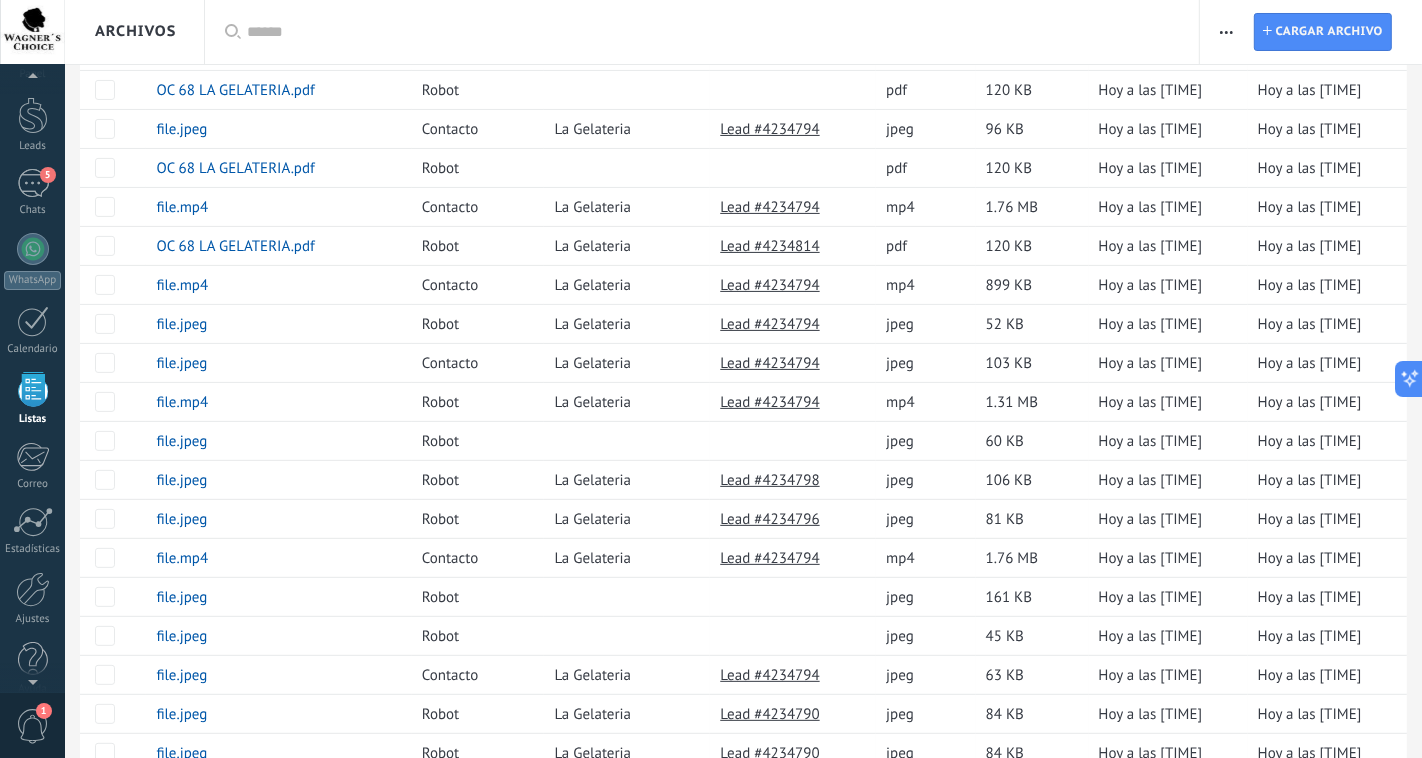 scroll, scrollTop: 377, scrollLeft: 0, axis: vertical 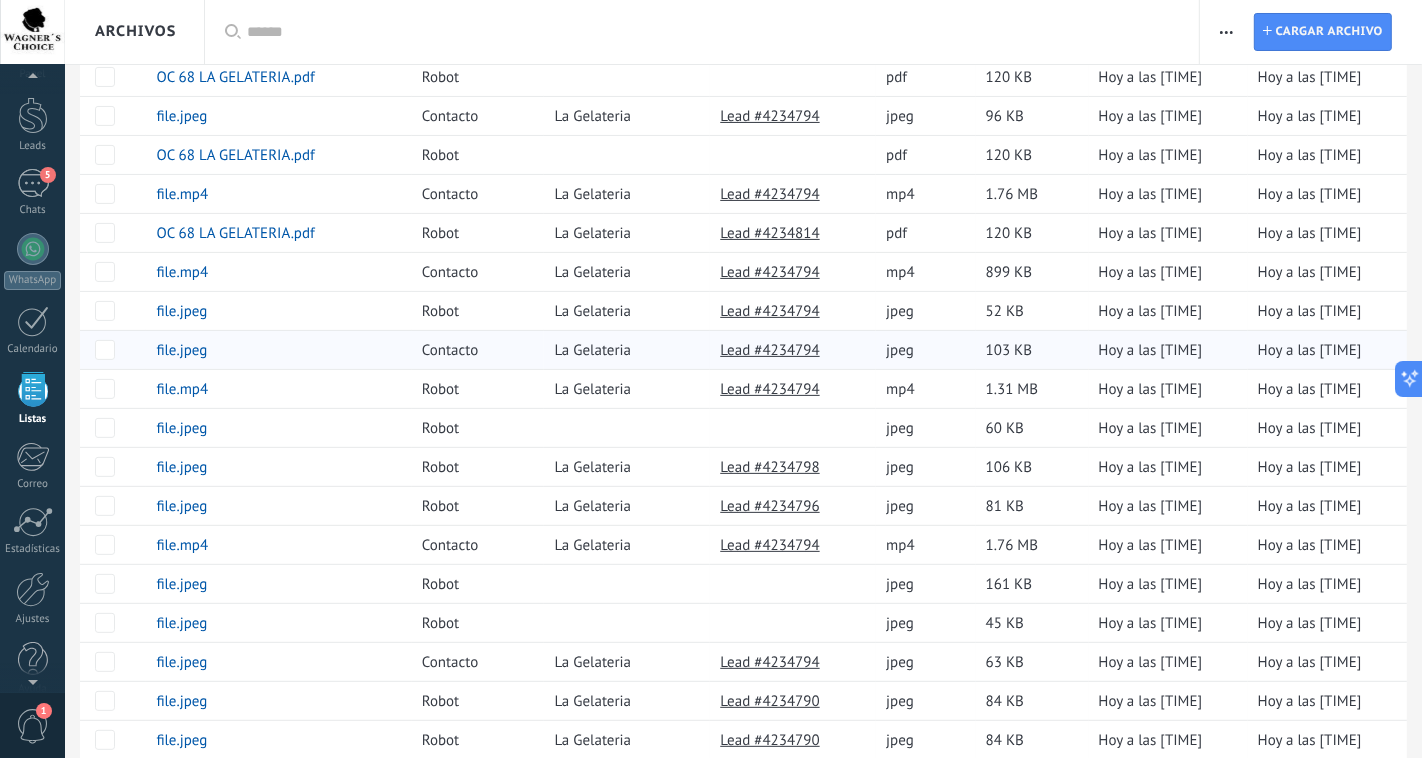 click on "Lead #4234794" at bounding box center [769, 350] 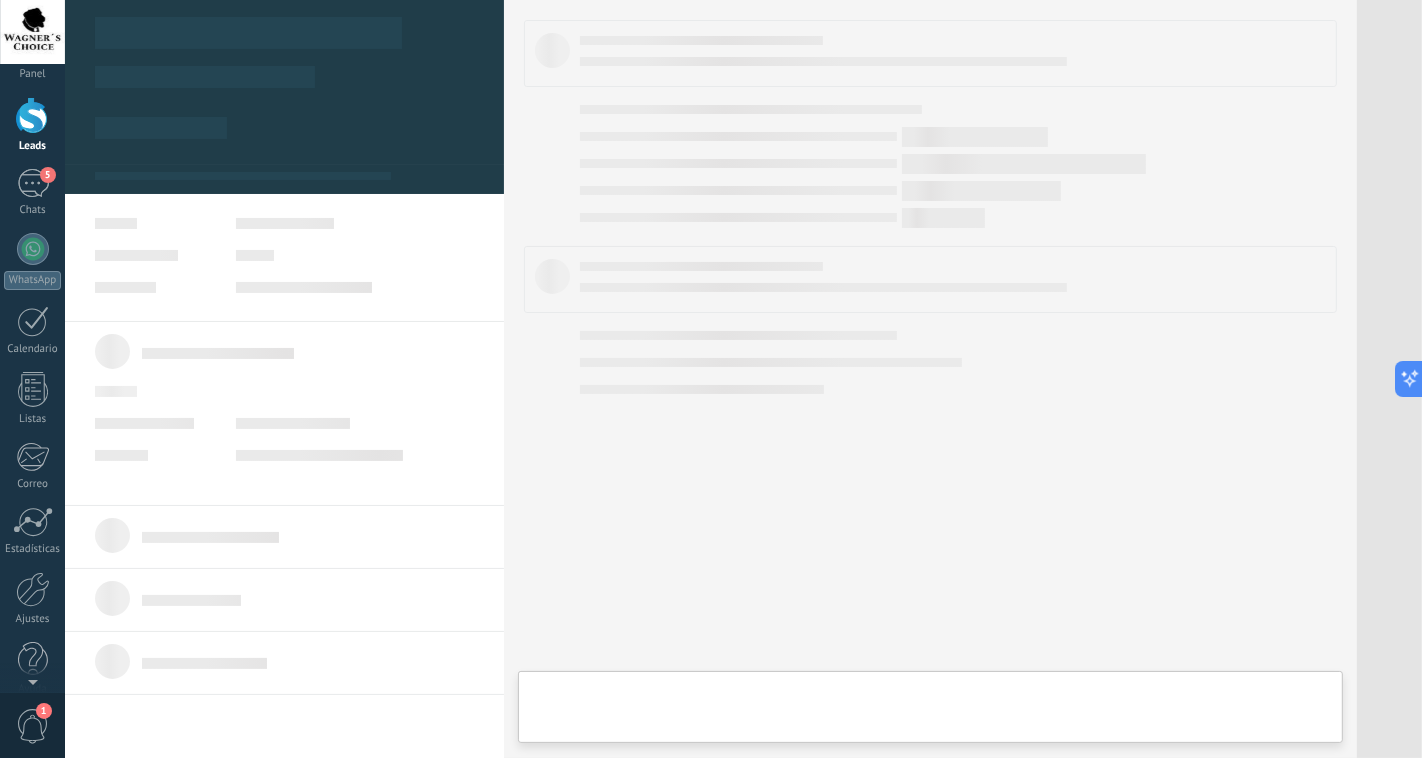 scroll, scrollTop: 0, scrollLeft: 0, axis: both 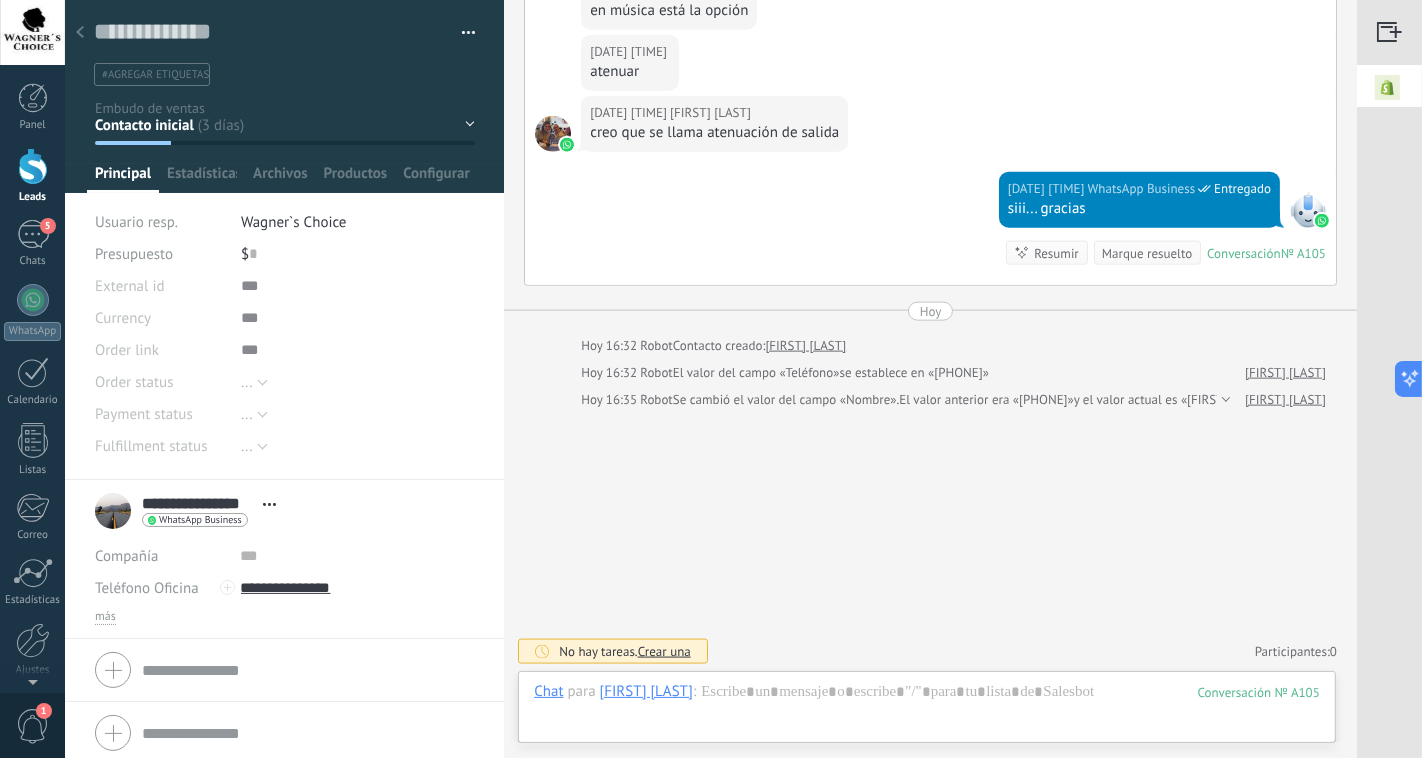 click 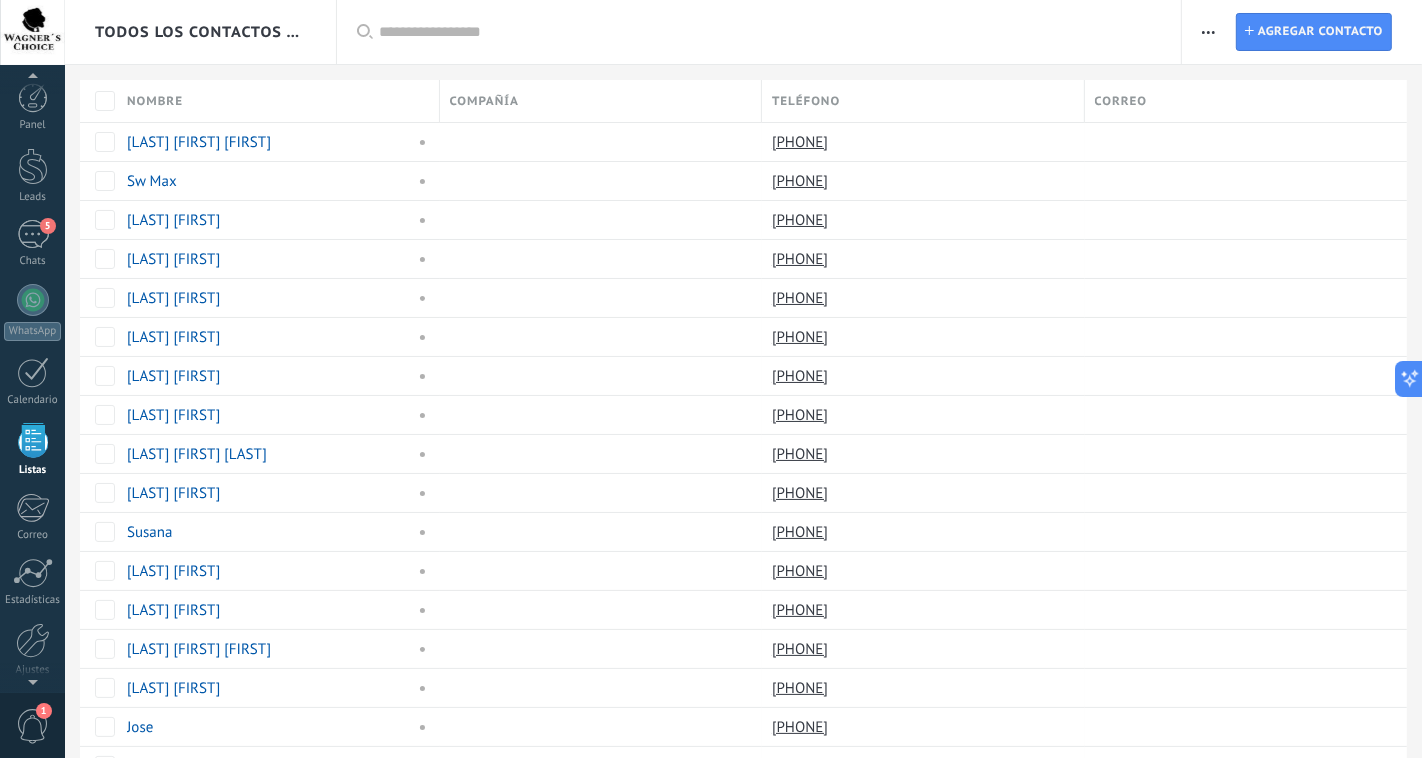 scroll, scrollTop: 51, scrollLeft: 0, axis: vertical 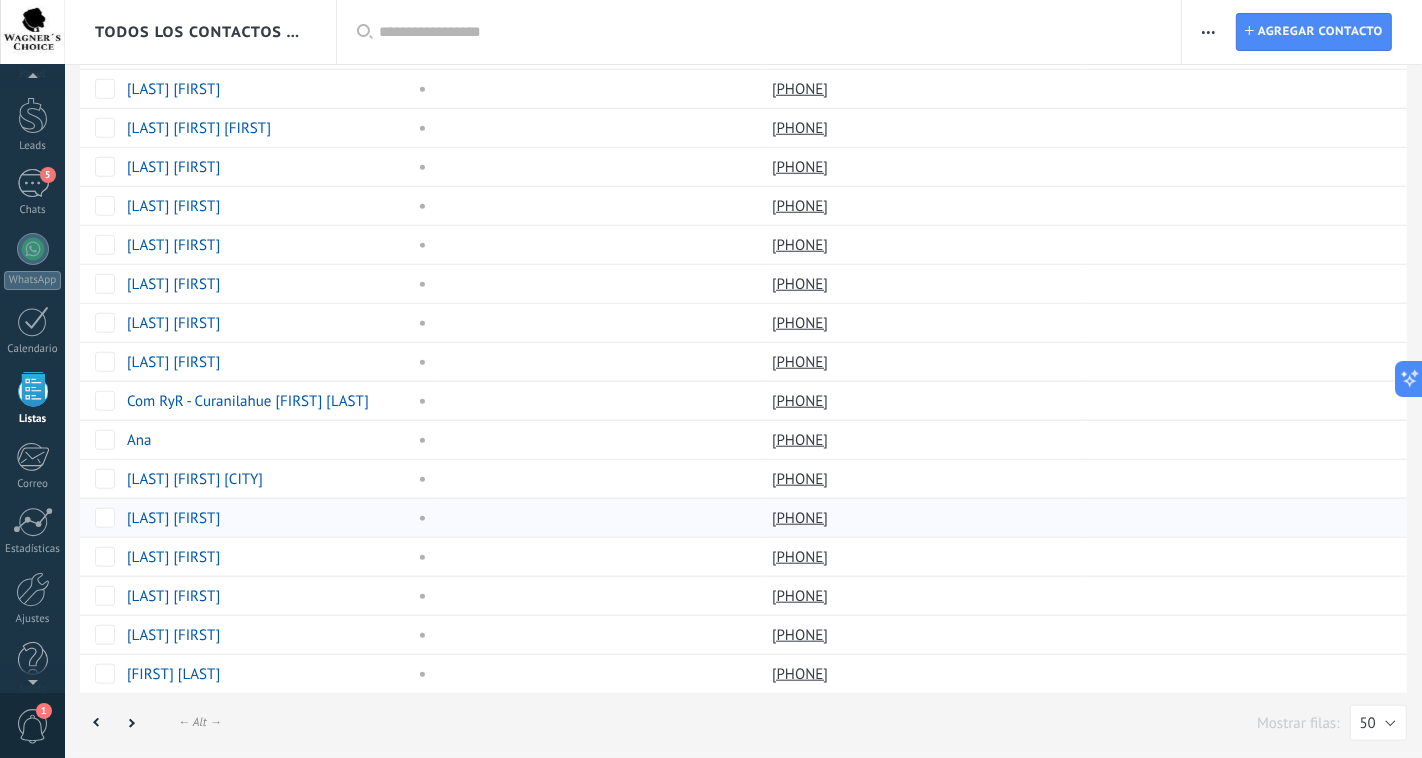 click on "[LAST] [FIRST]" at bounding box center [173, 518] 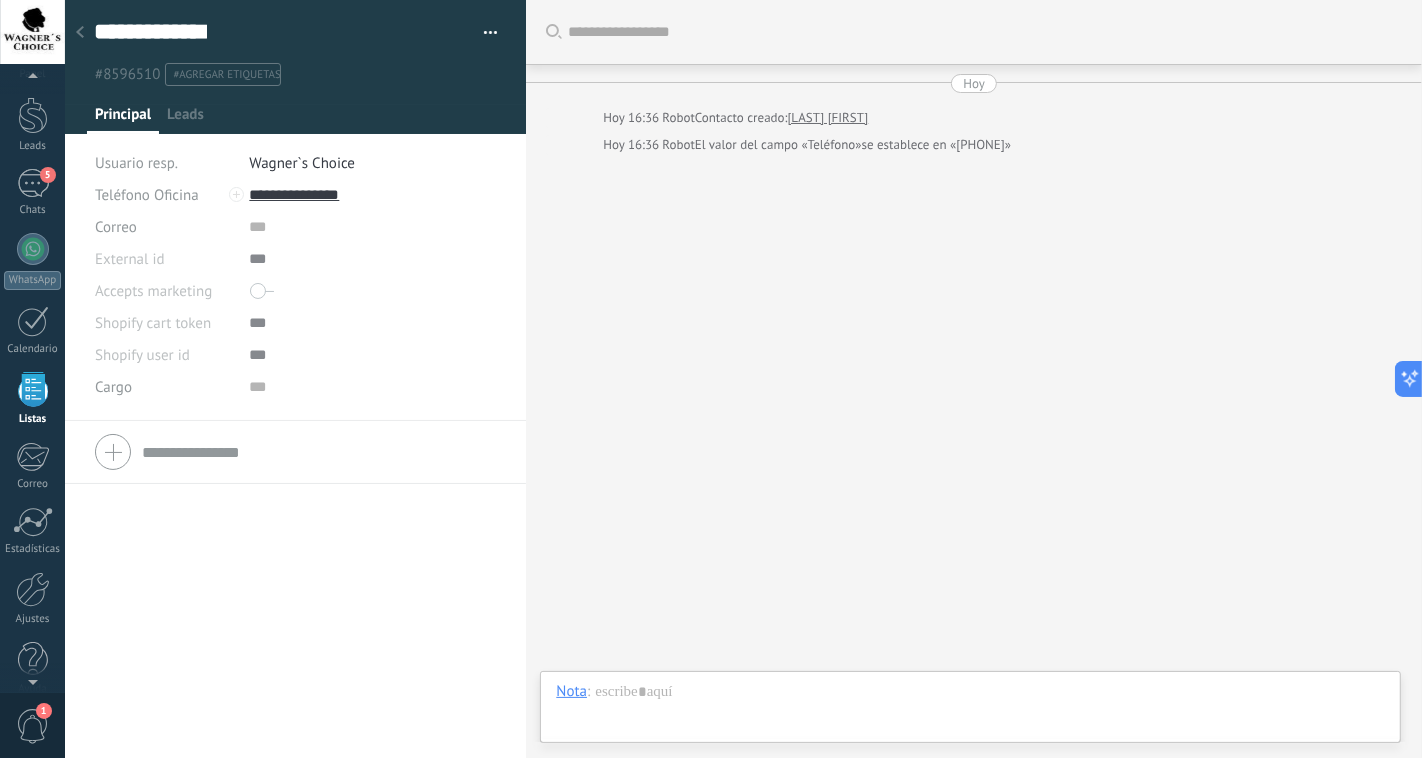 scroll, scrollTop: 0, scrollLeft: 0, axis: both 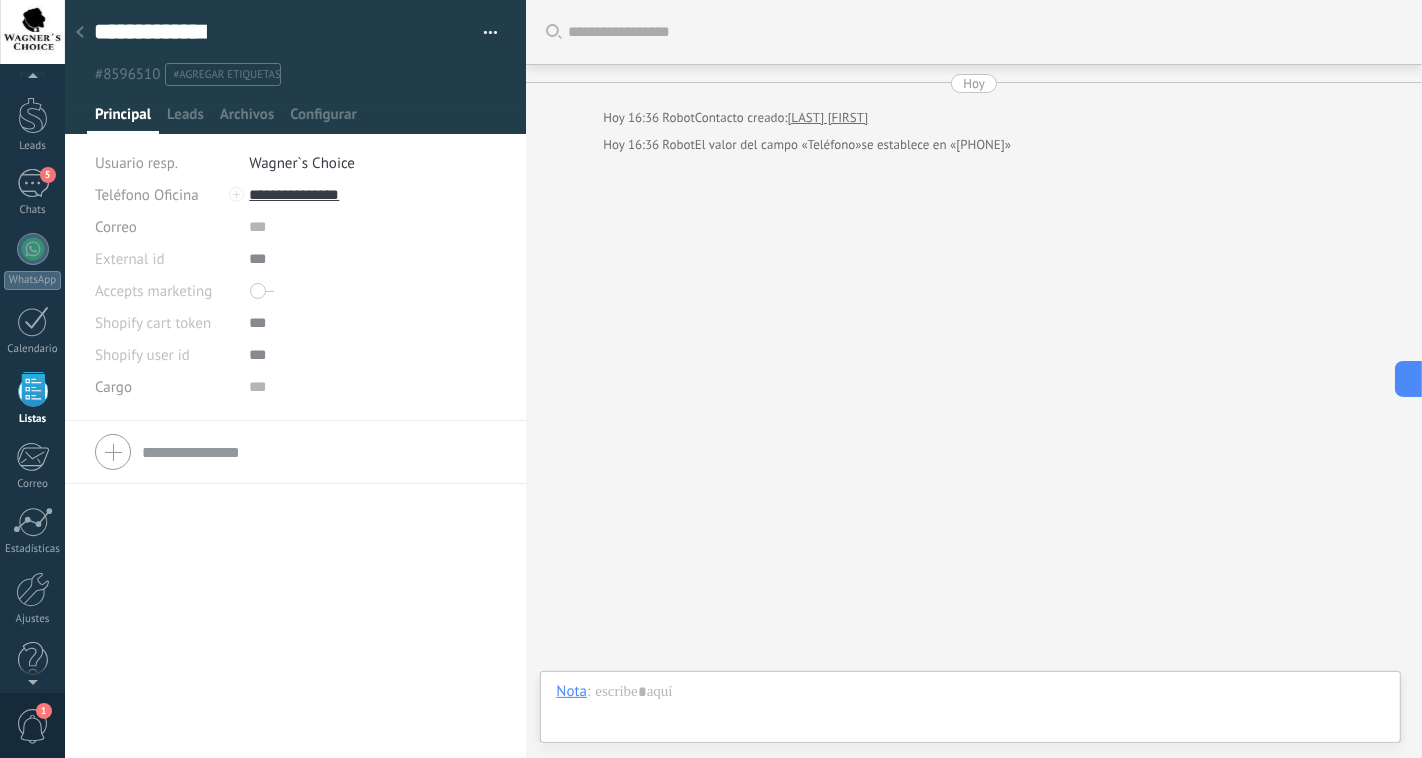 click at bounding box center [80, 33] 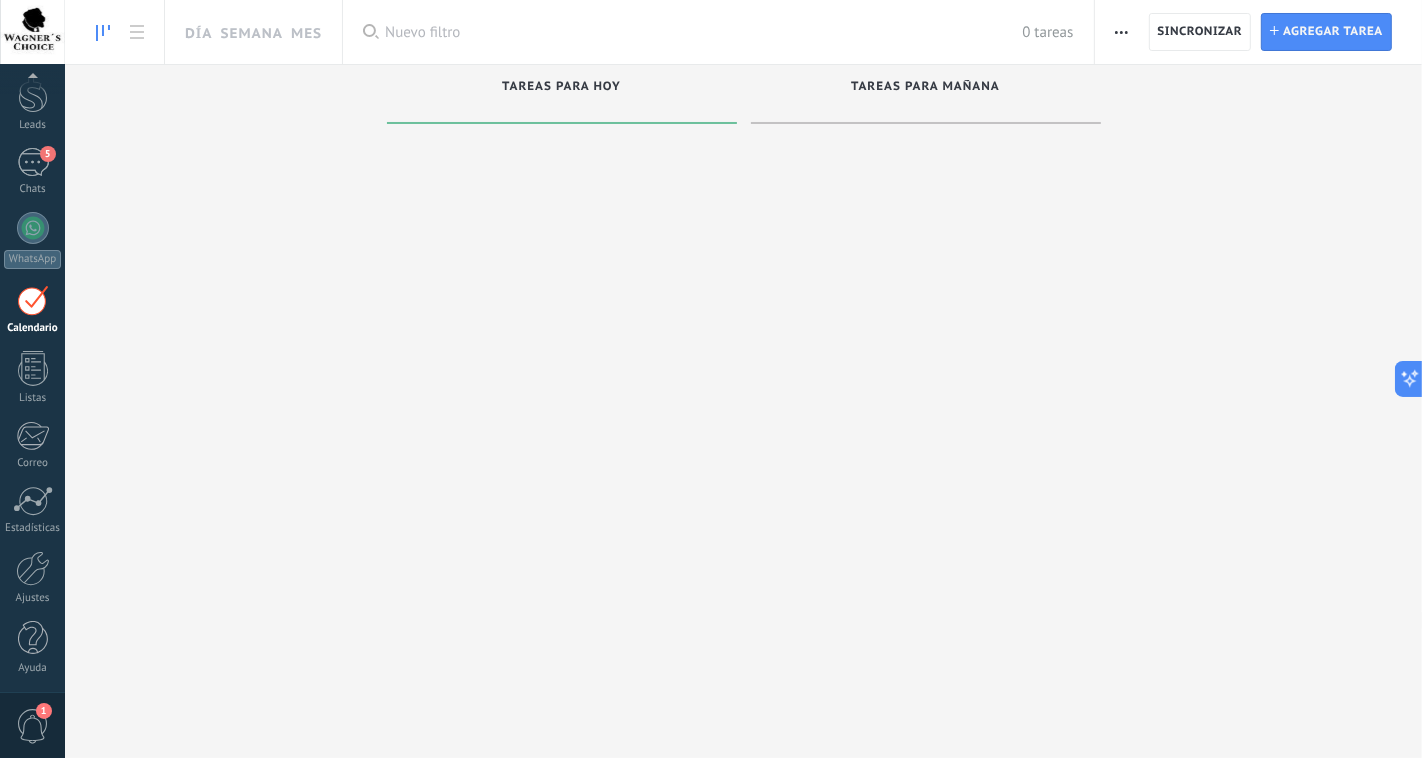 scroll, scrollTop: 0, scrollLeft: 0, axis: both 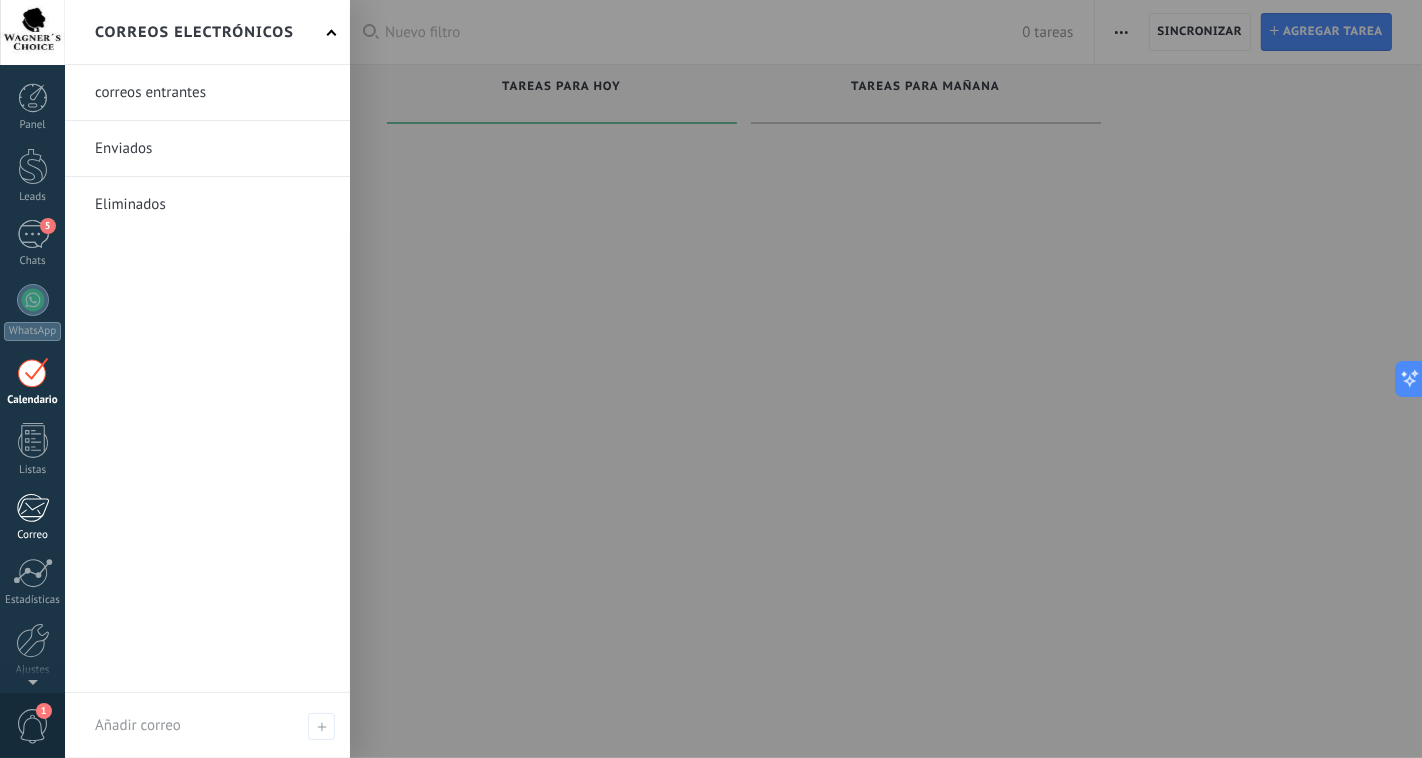 click at bounding box center (32, 508) 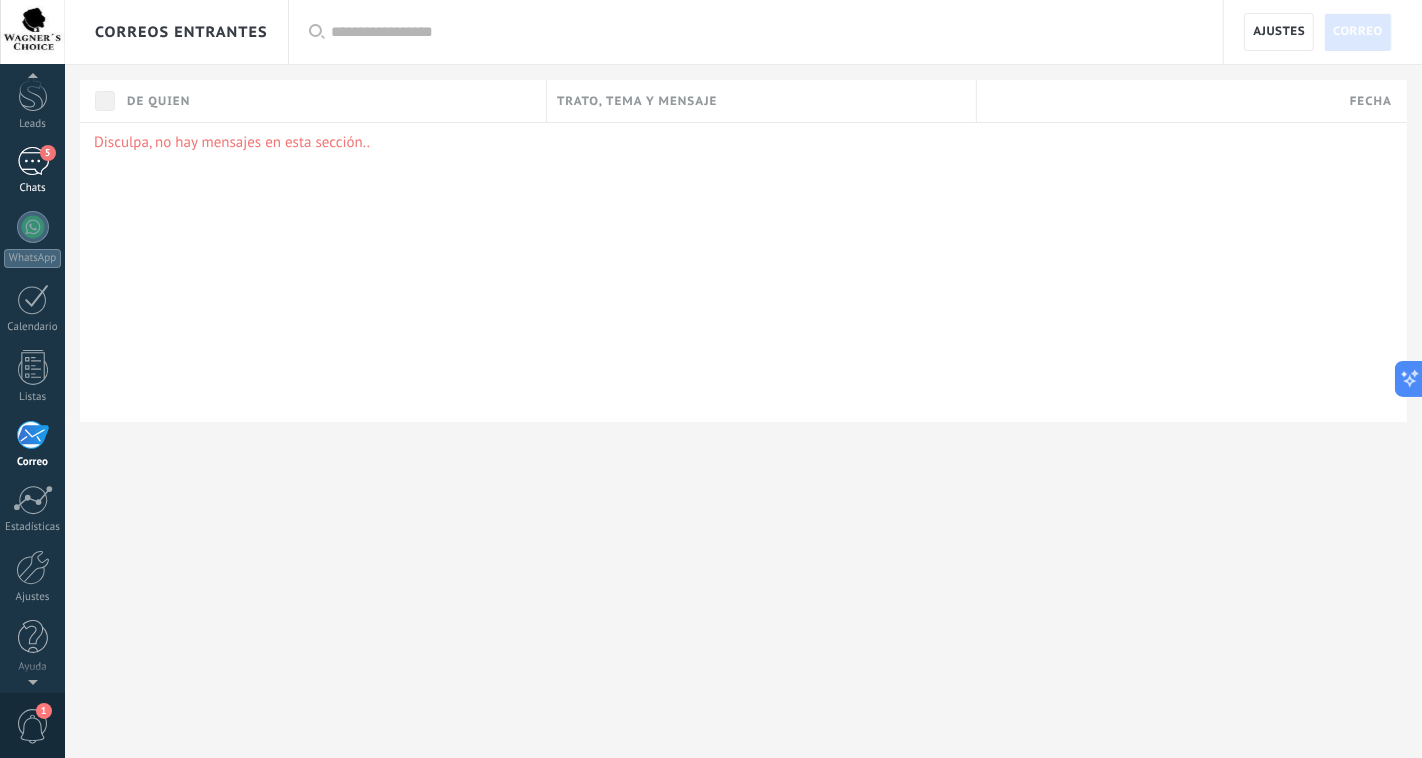 scroll, scrollTop: 0, scrollLeft: 0, axis: both 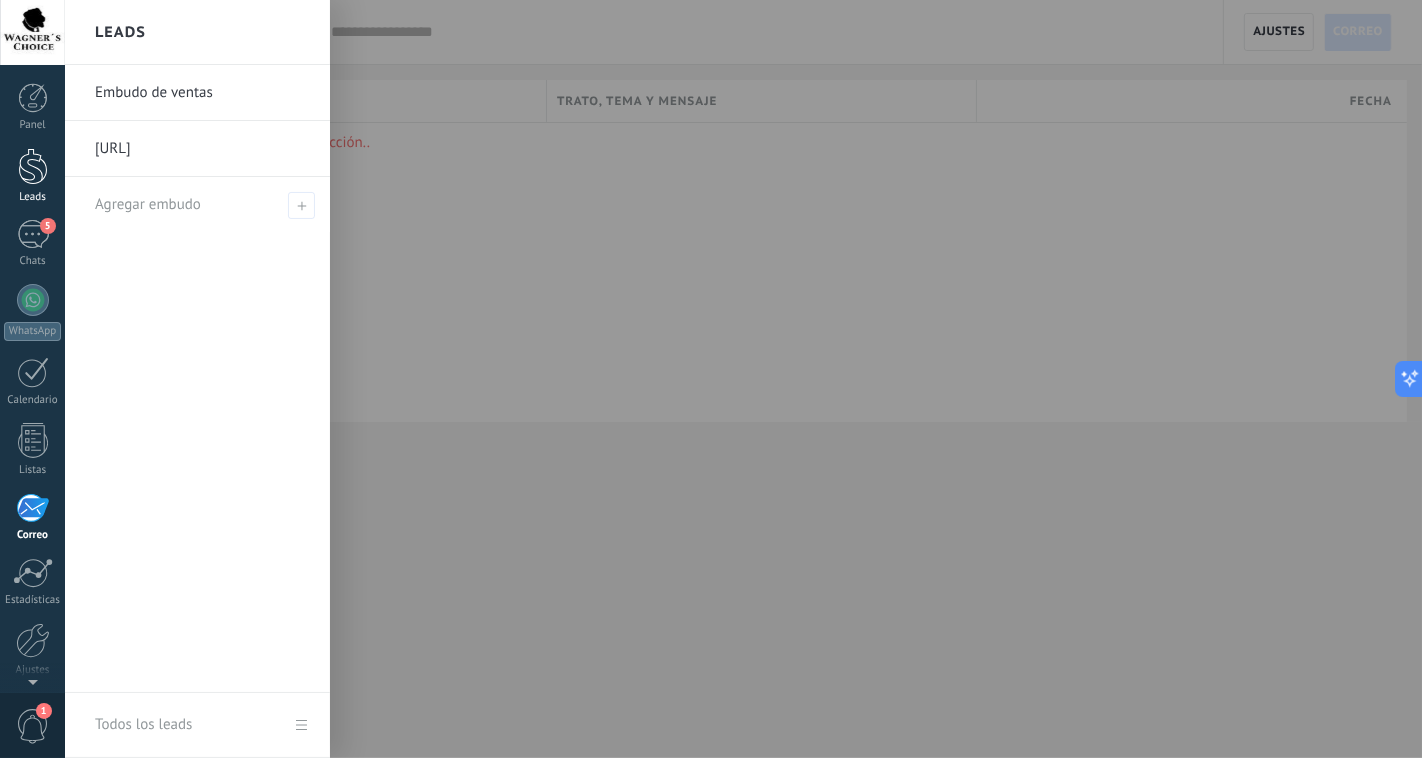 click at bounding box center (33, 166) 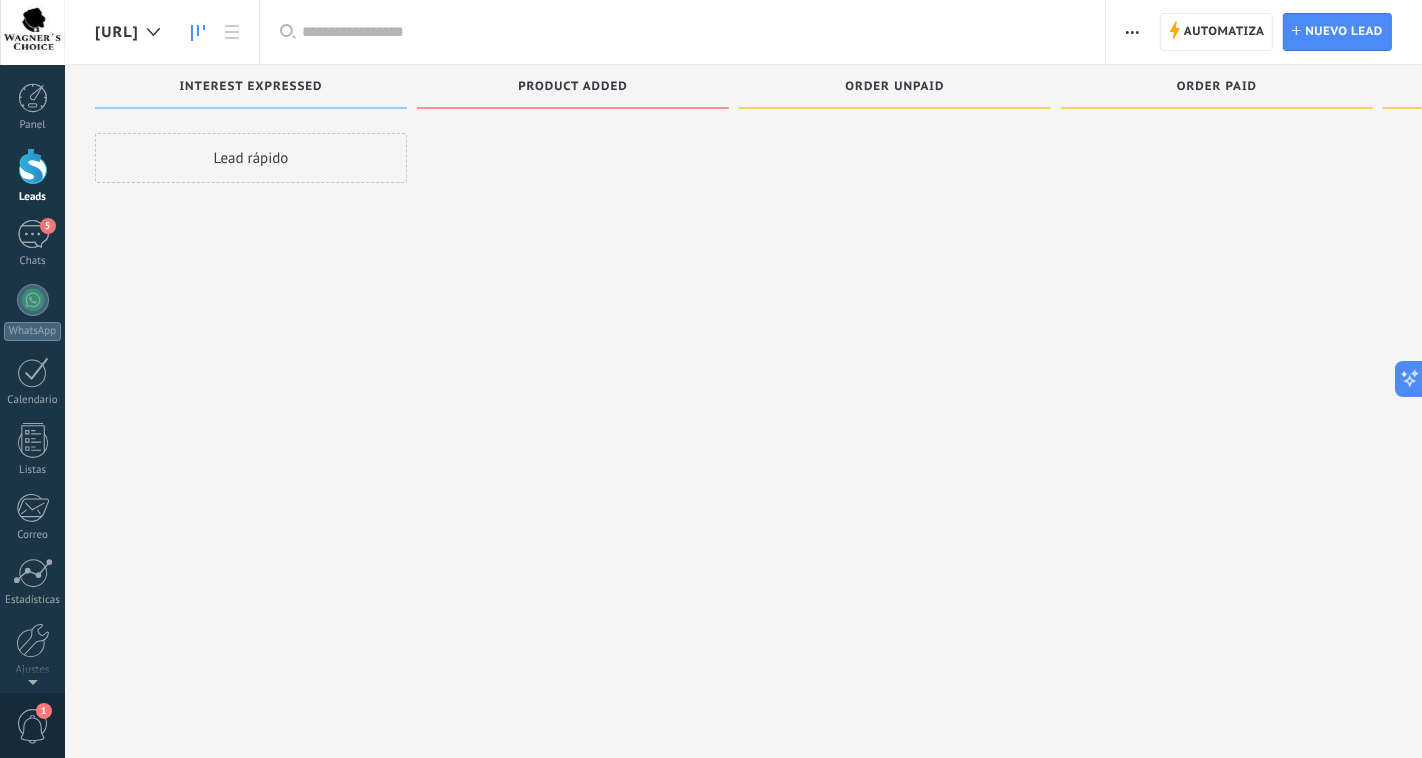click at bounding box center (1132, 32) 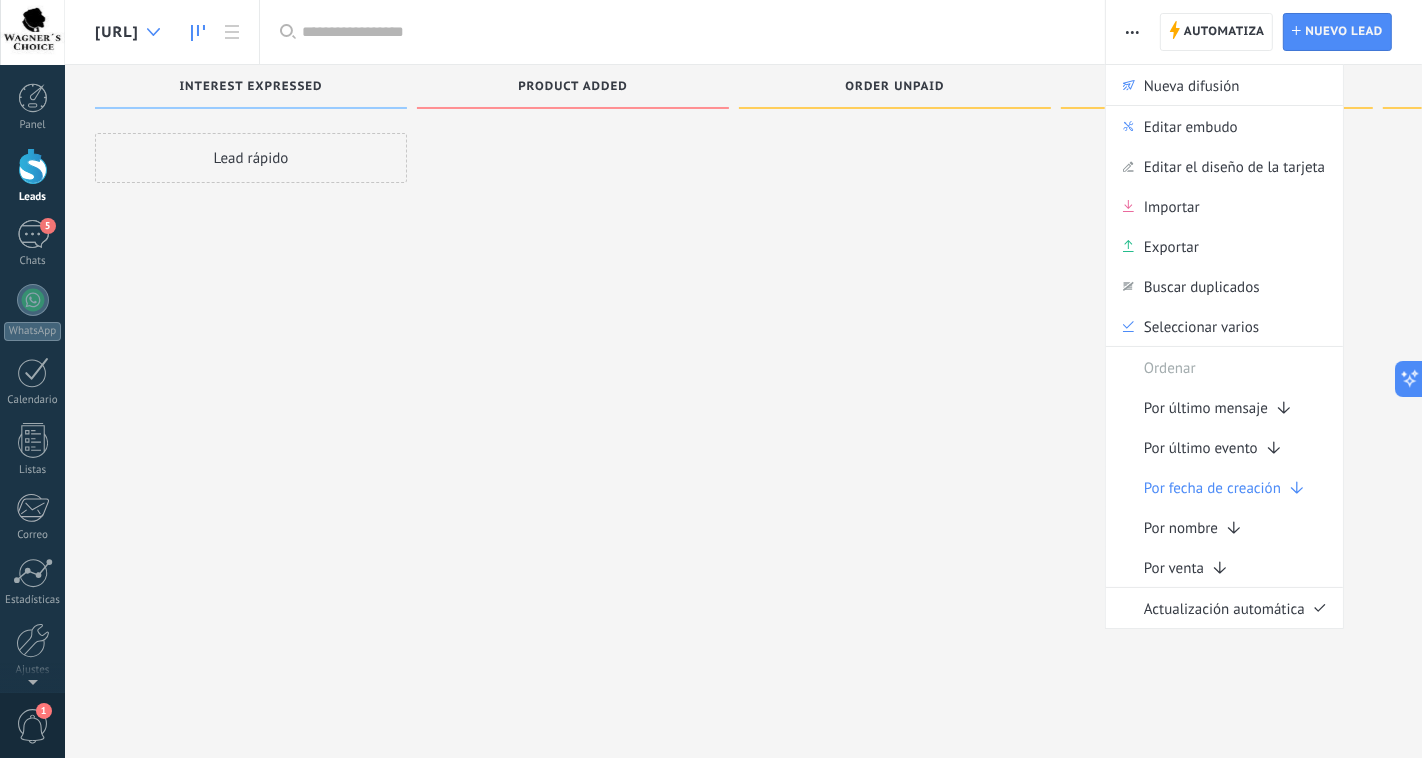 click at bounding box center (153, 32) 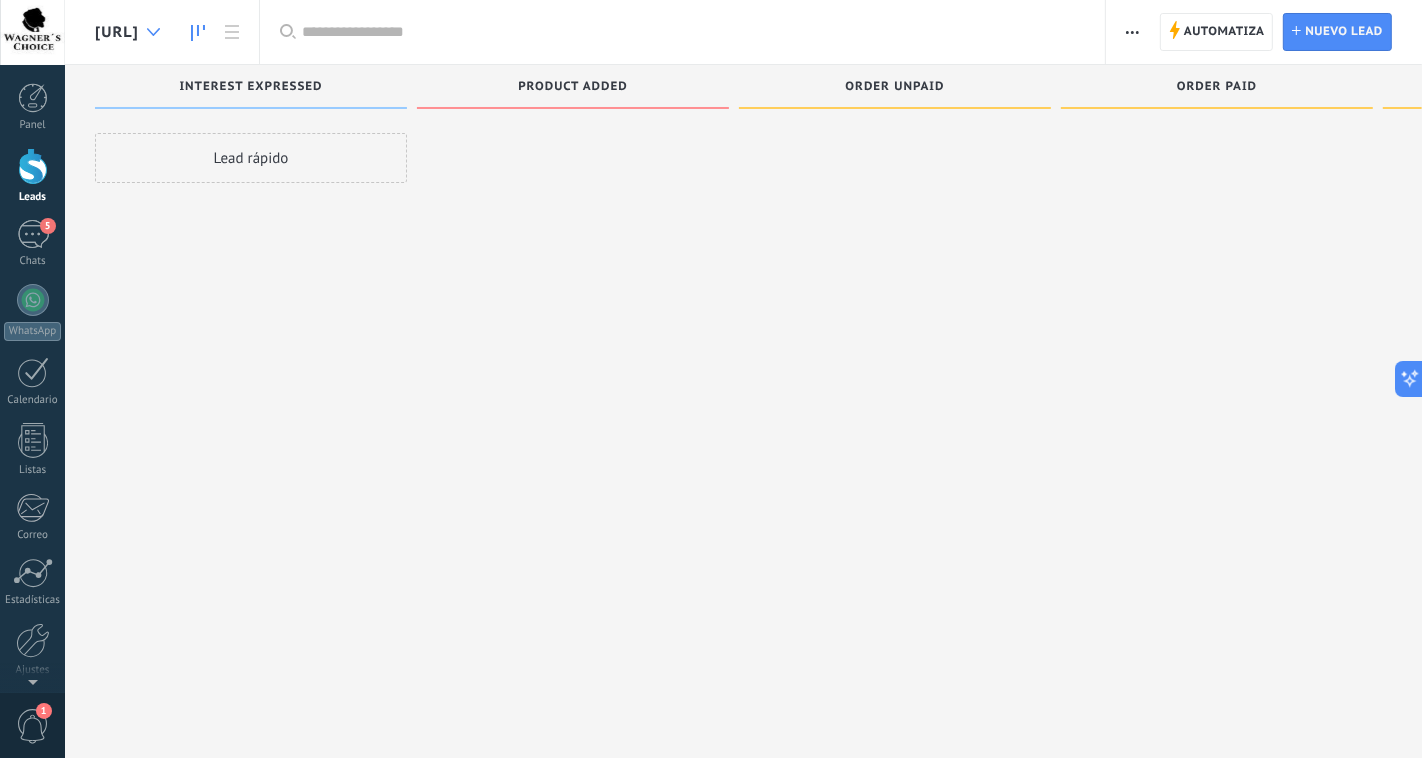 click at bounding box center (153, 32) 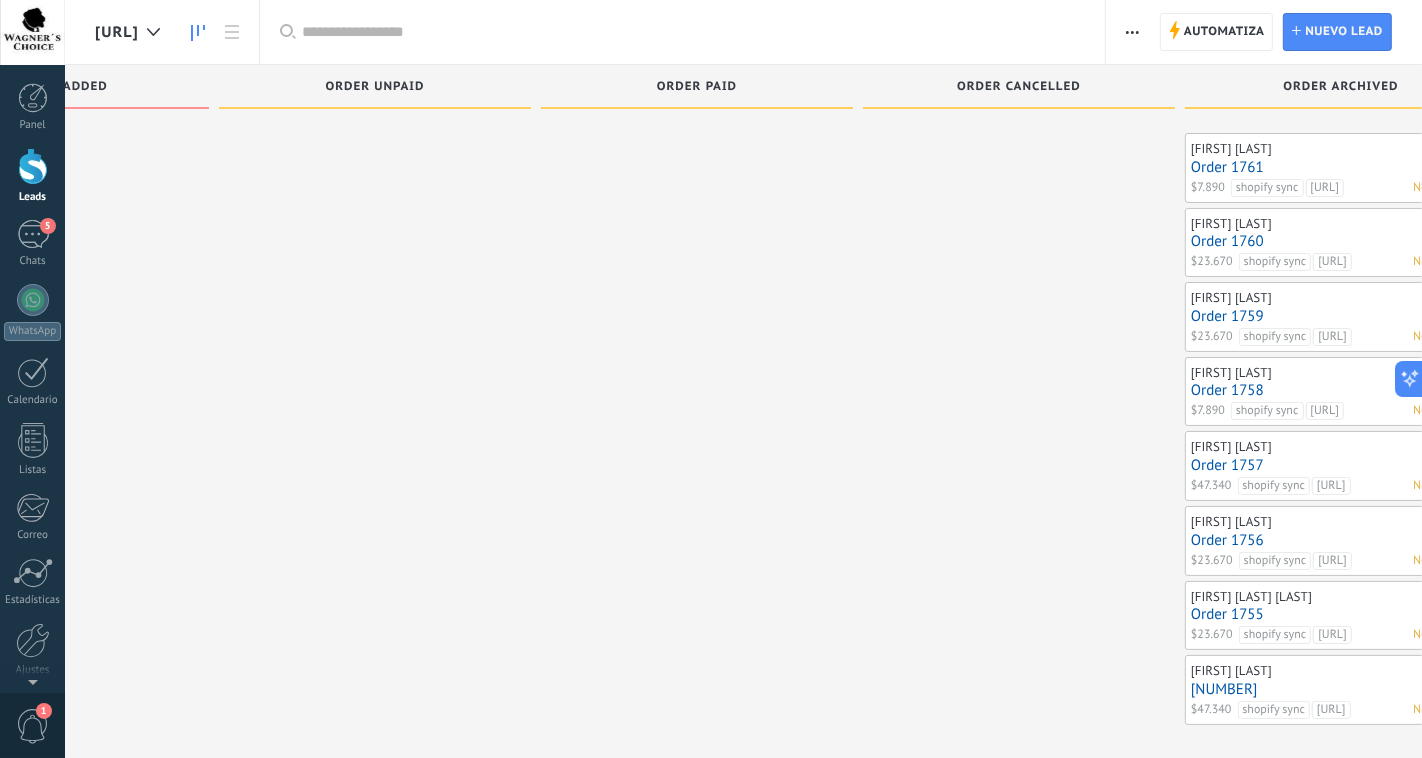 scroll, scrollTop: 0, scrollLeft: 624, axis: horizontal 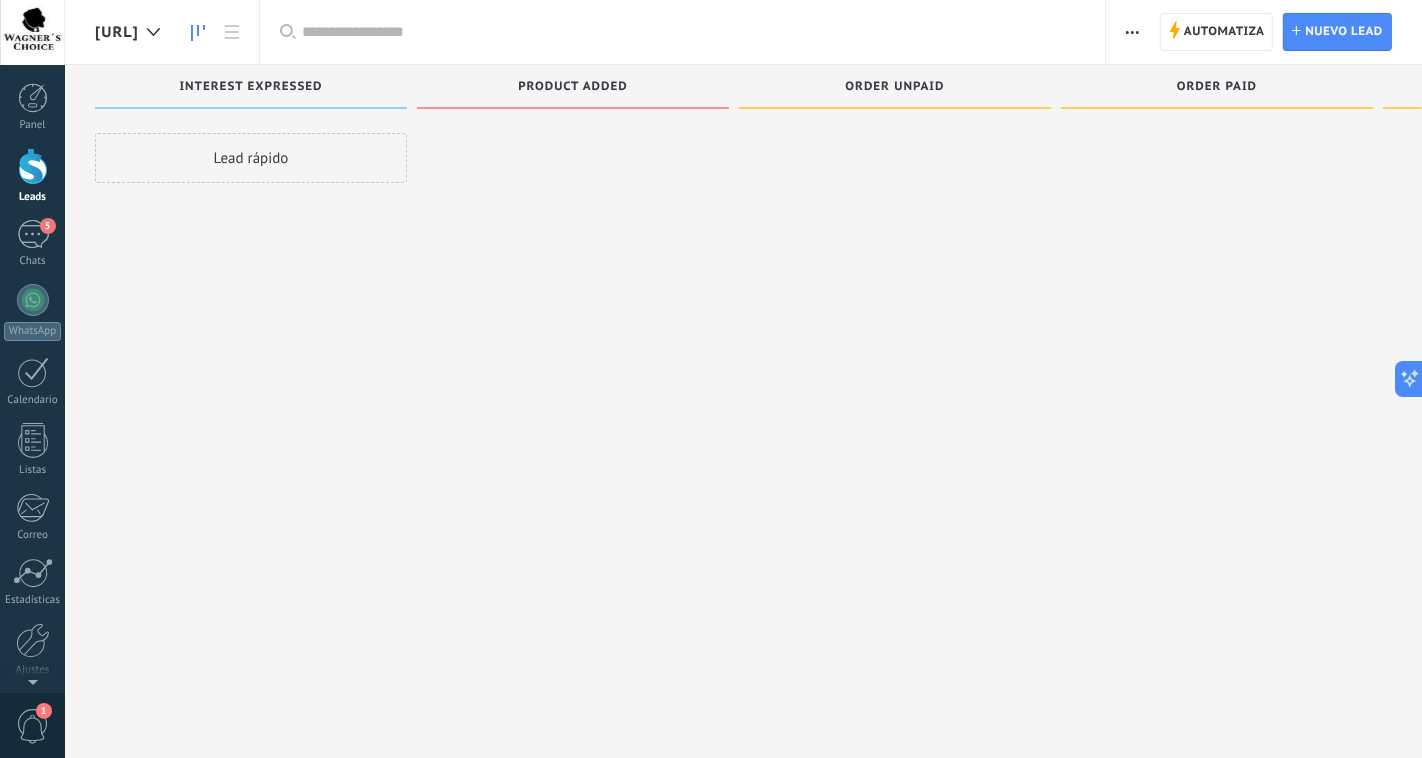 click on "Lead rápido" at bounding box center [251, 158] 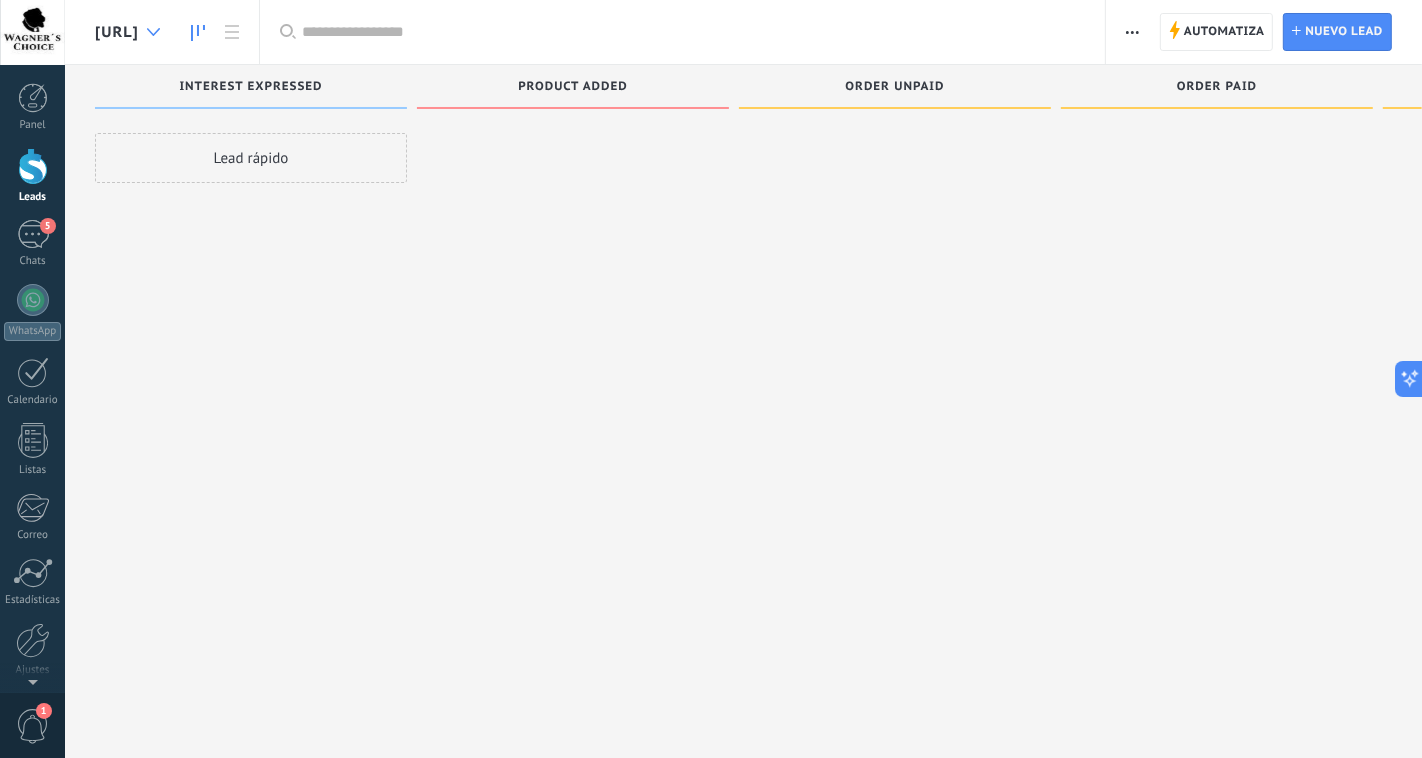 click 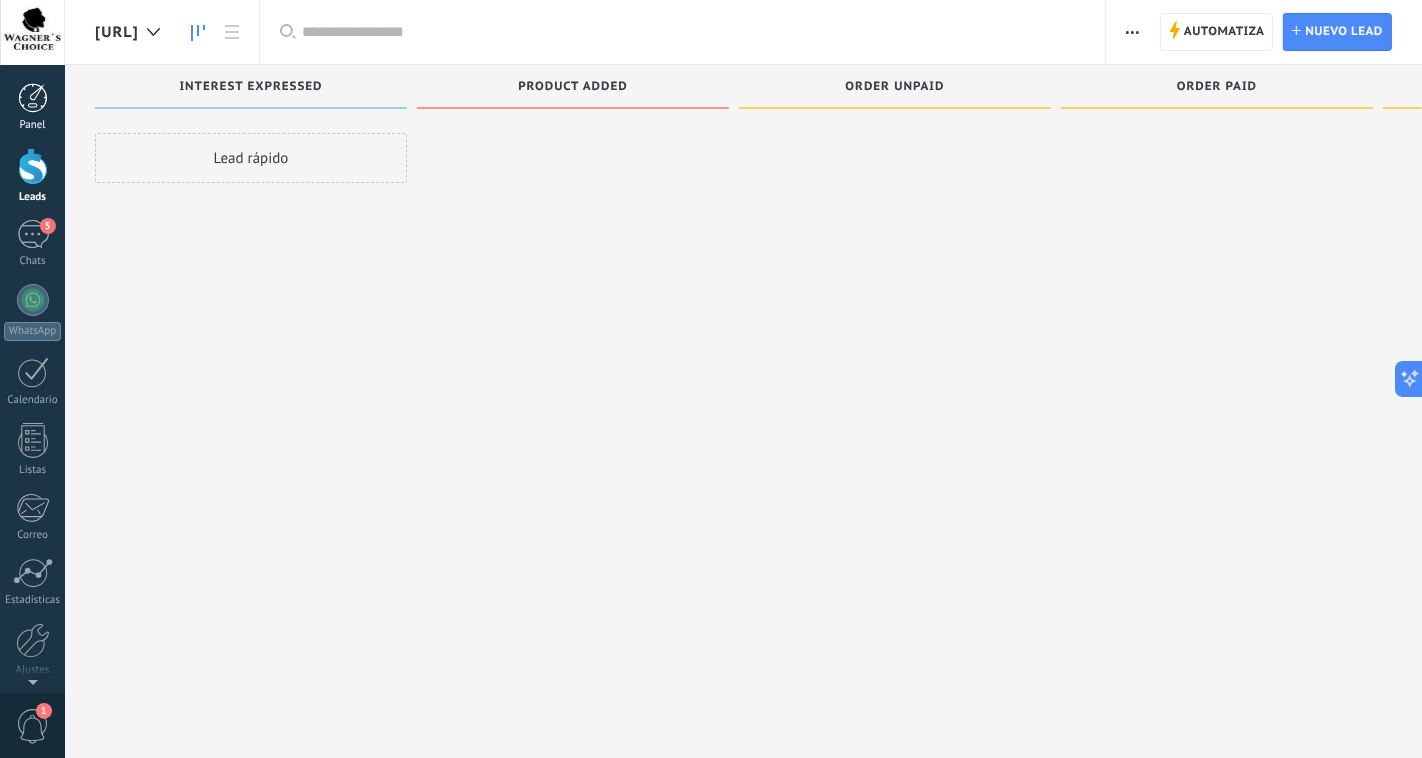 click at bounding box center (33, 98) 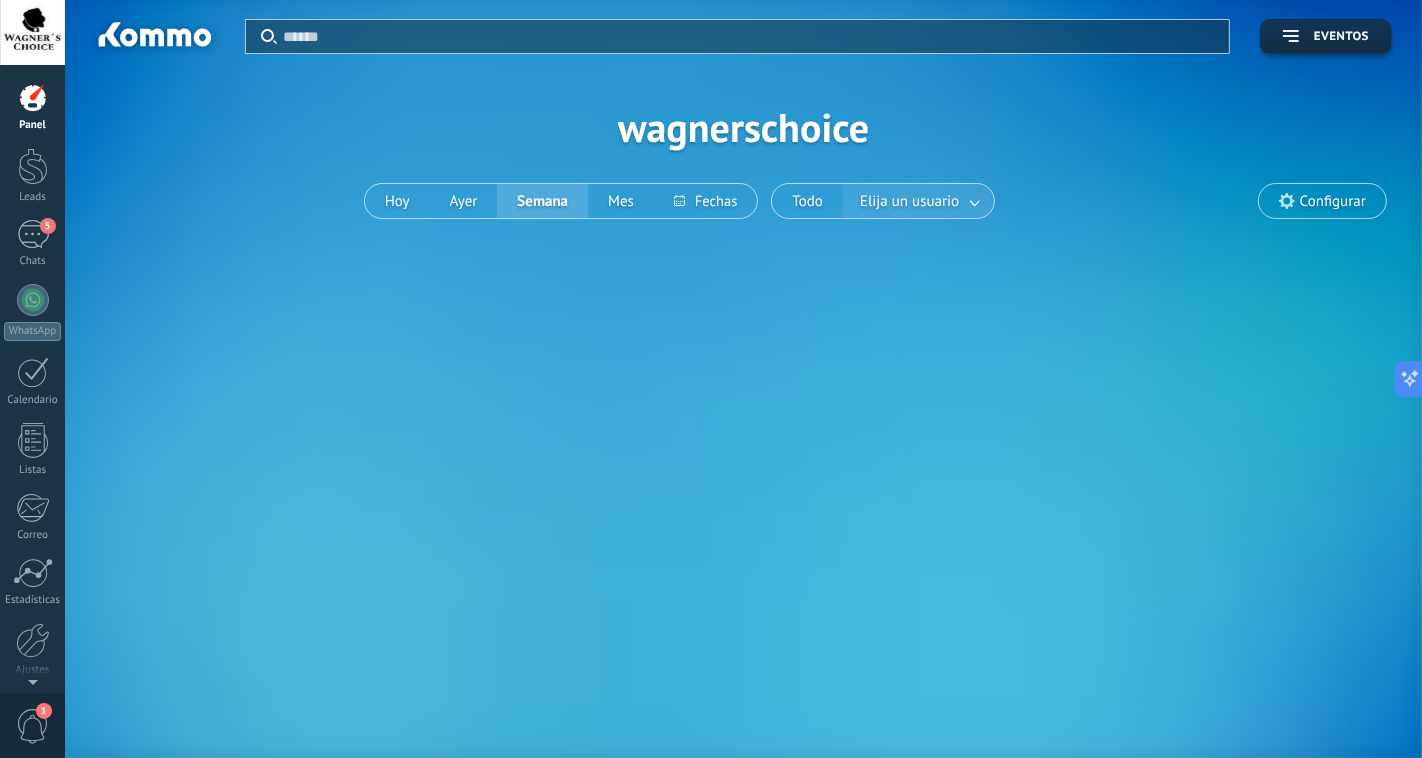 click at bounding box center (976, 201) 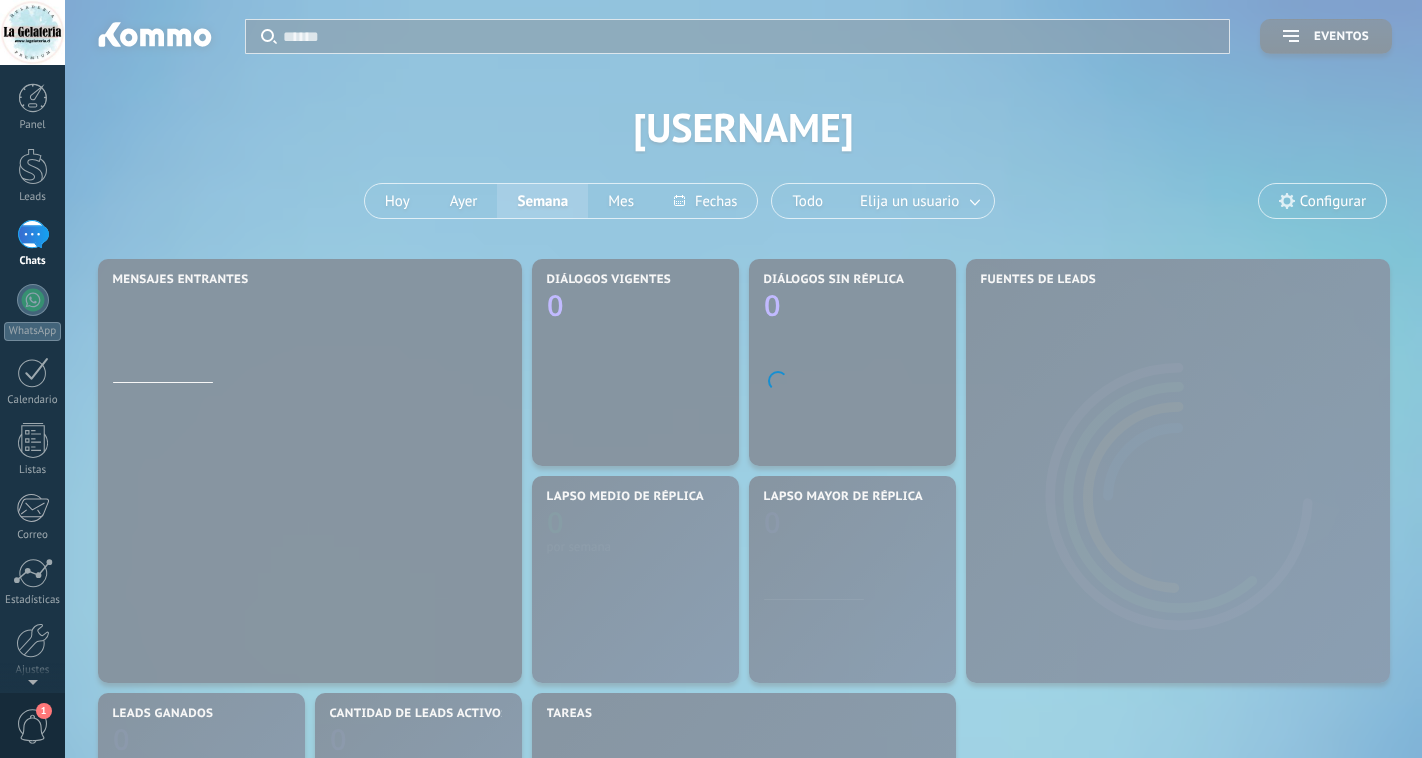 scroll, scrollTop: 0, scrollLeft: 0, axis: both 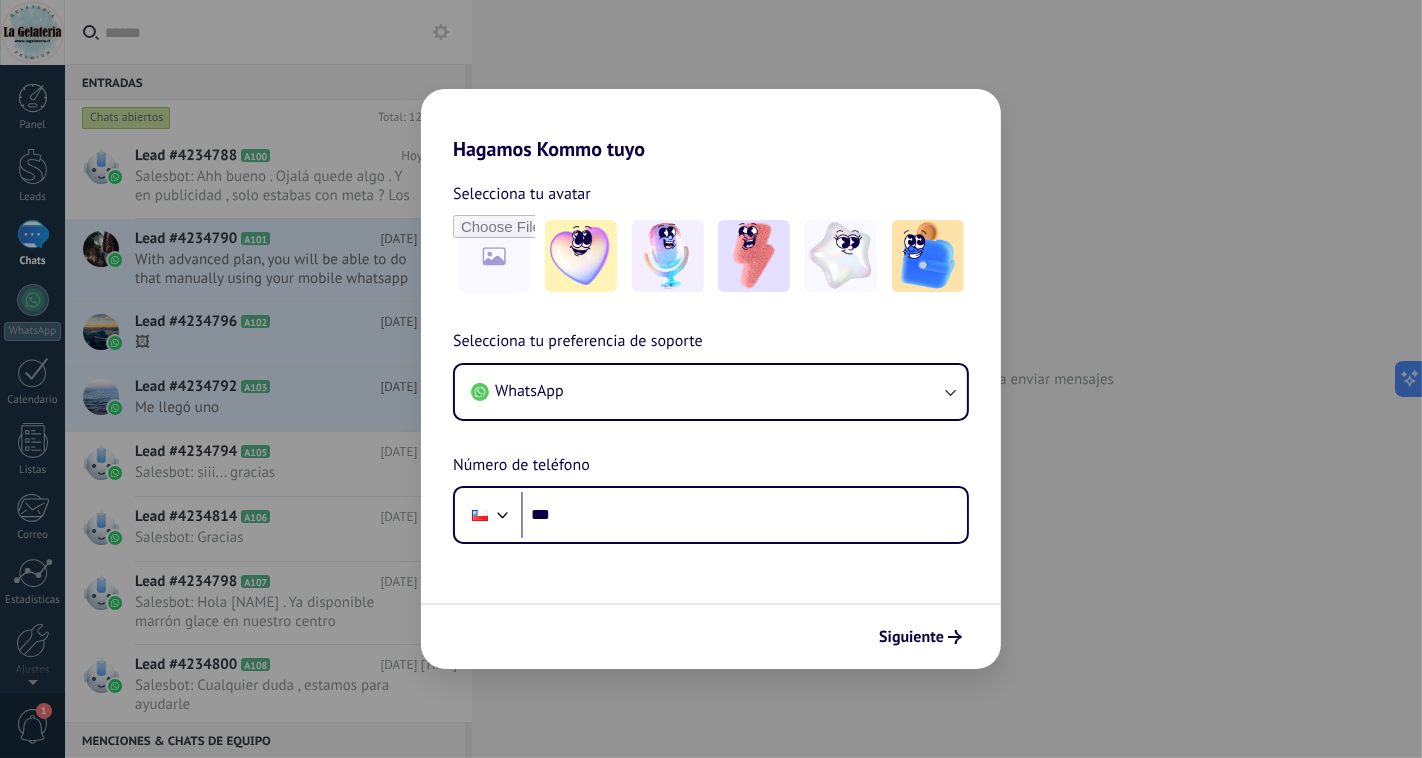 click on "Hagamos Kommo tuyo Selecciona tu avatar Selecciona tu preferencia de soporte WhatsApp Número de teléfono Phone *** Siguiente" at bounding box center (711, 379) 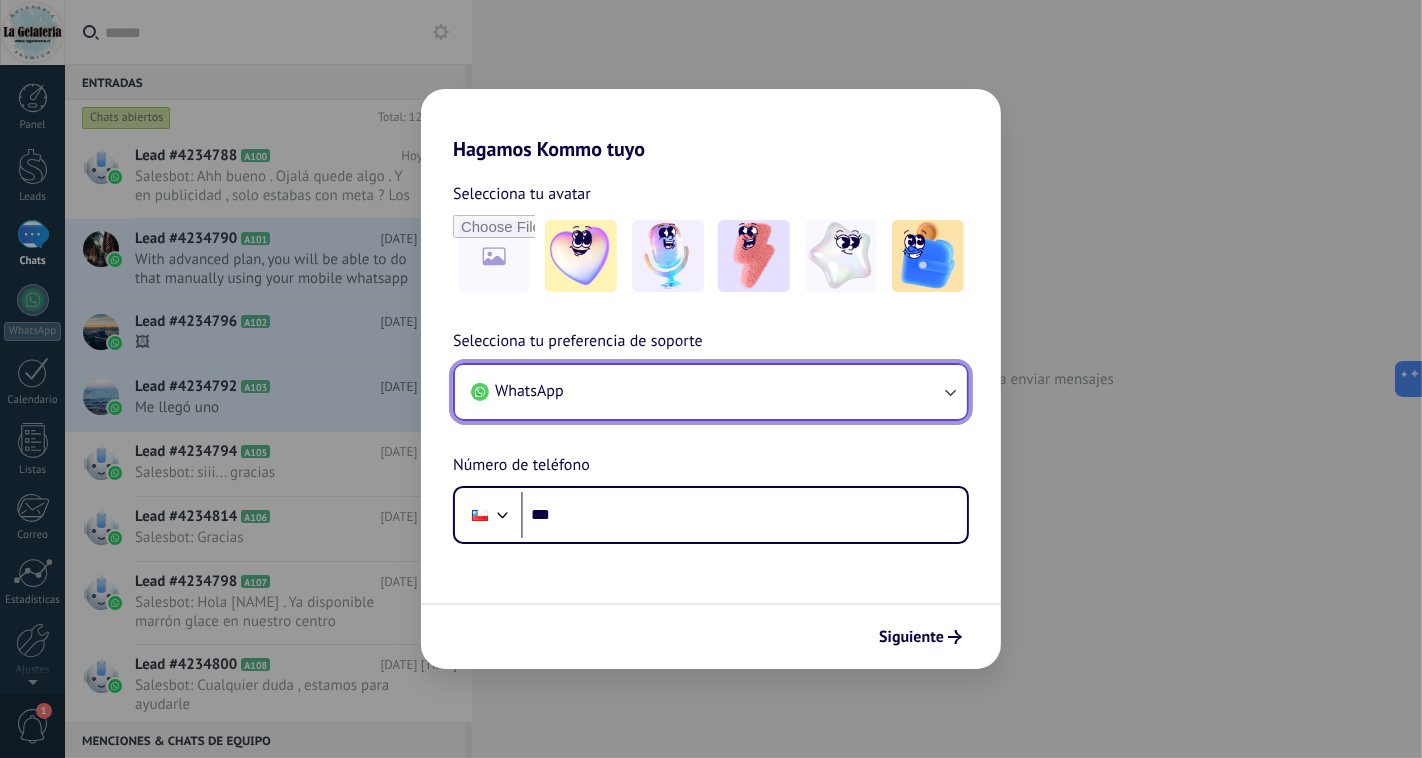 click 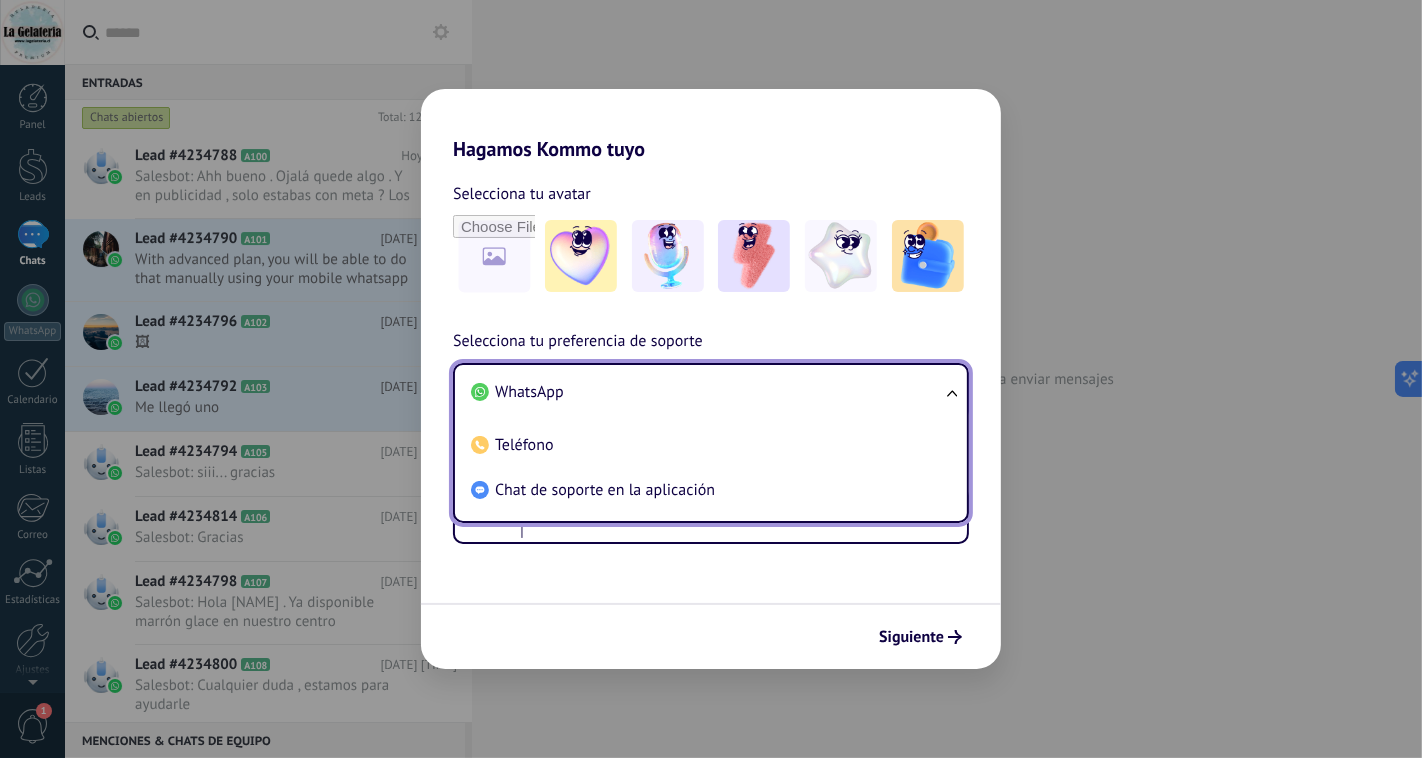 click on "WhatsApp" at bounding box center [707, 392] 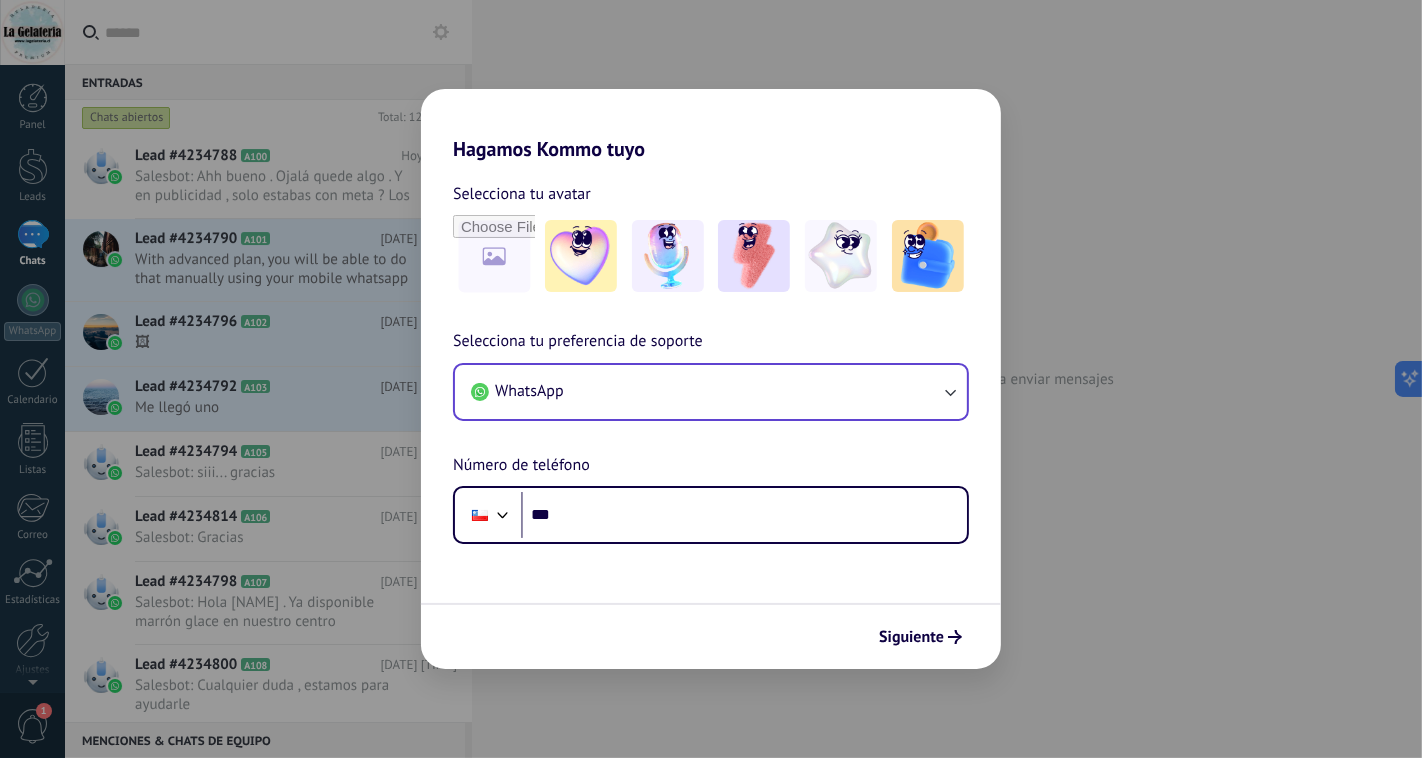 click on "Hagamos Kommo tuyo Selecciona tu avatar Selecciona tu preferencia de soporte WhatsApp Número de teléfono Phone *** Siguiente" at bounding box center (711, 379) 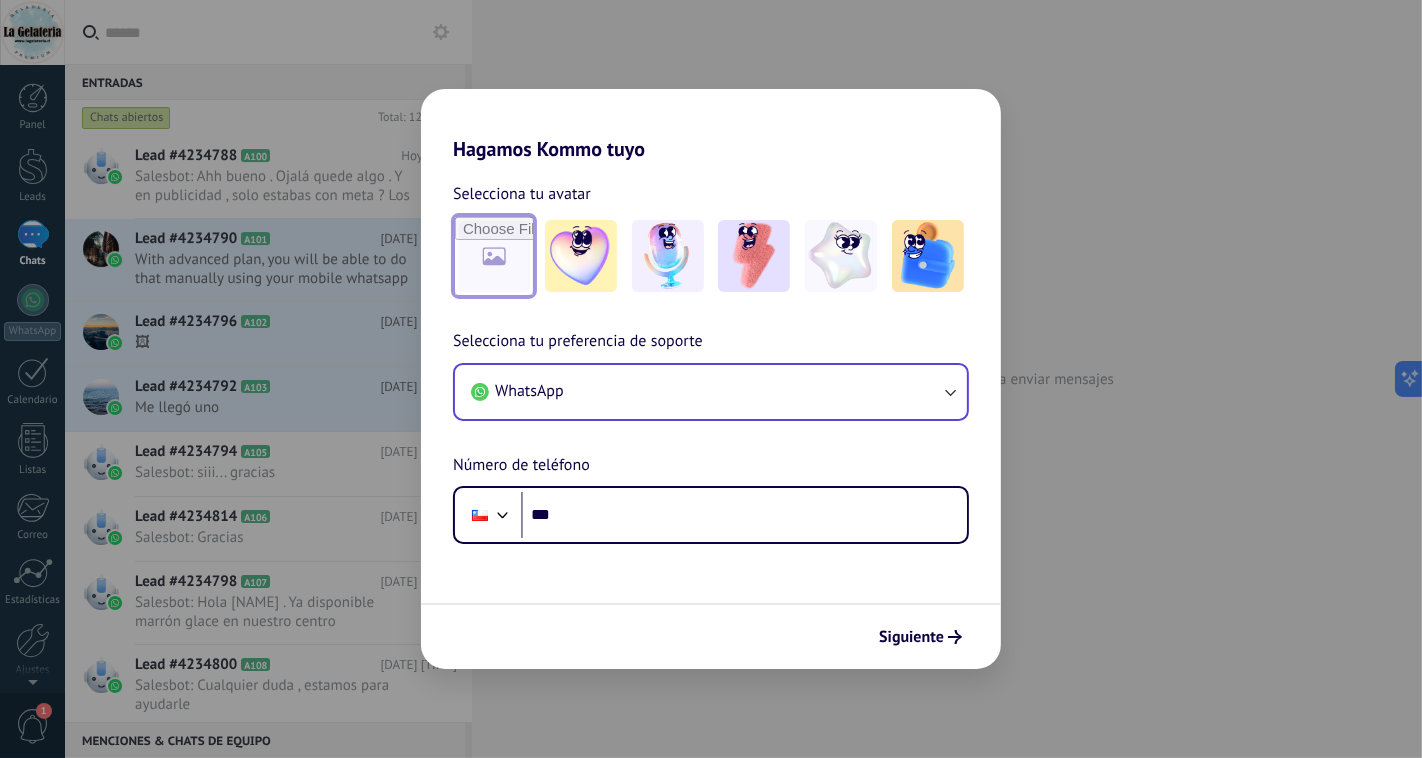 click at bounding box center (494, 256) 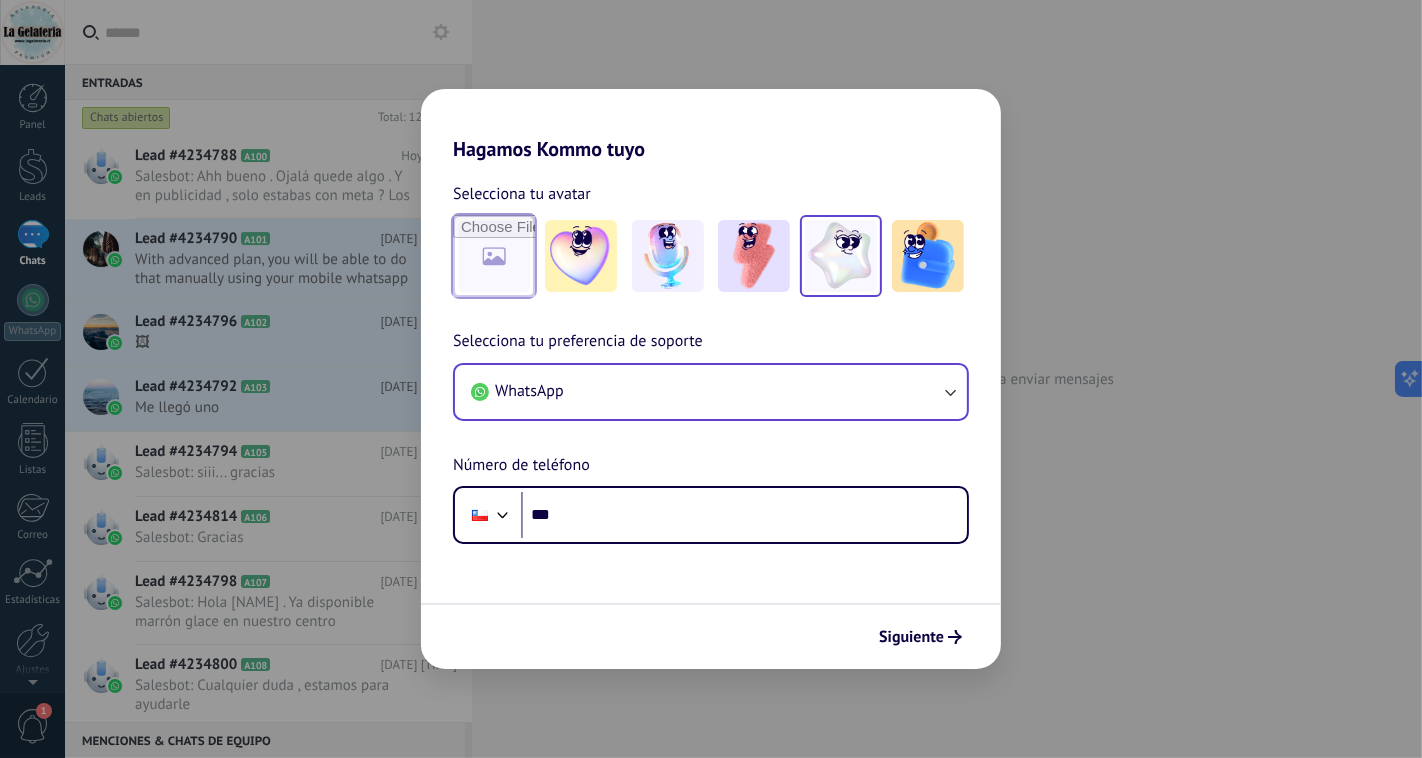 type on "**********" 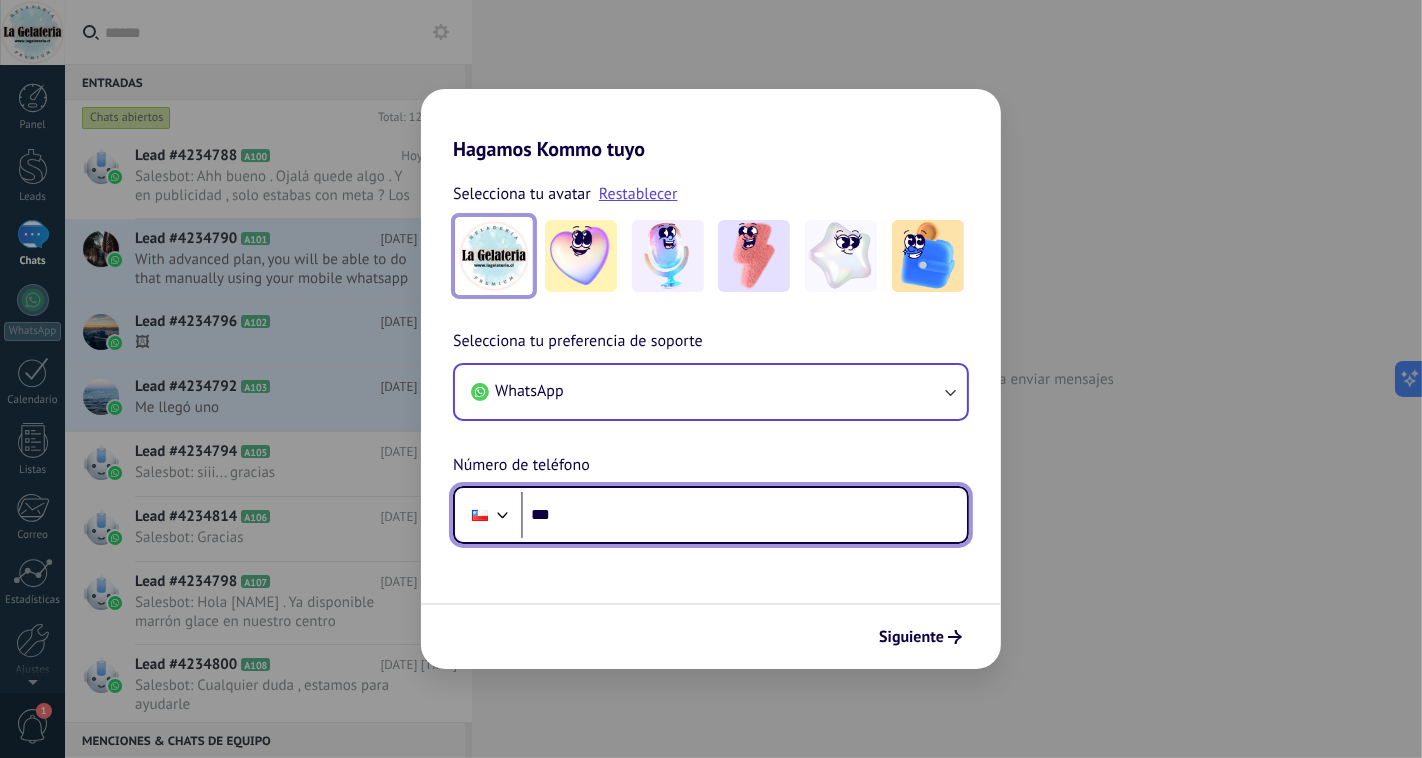 click on "***" at bounding box center [744, 515] 